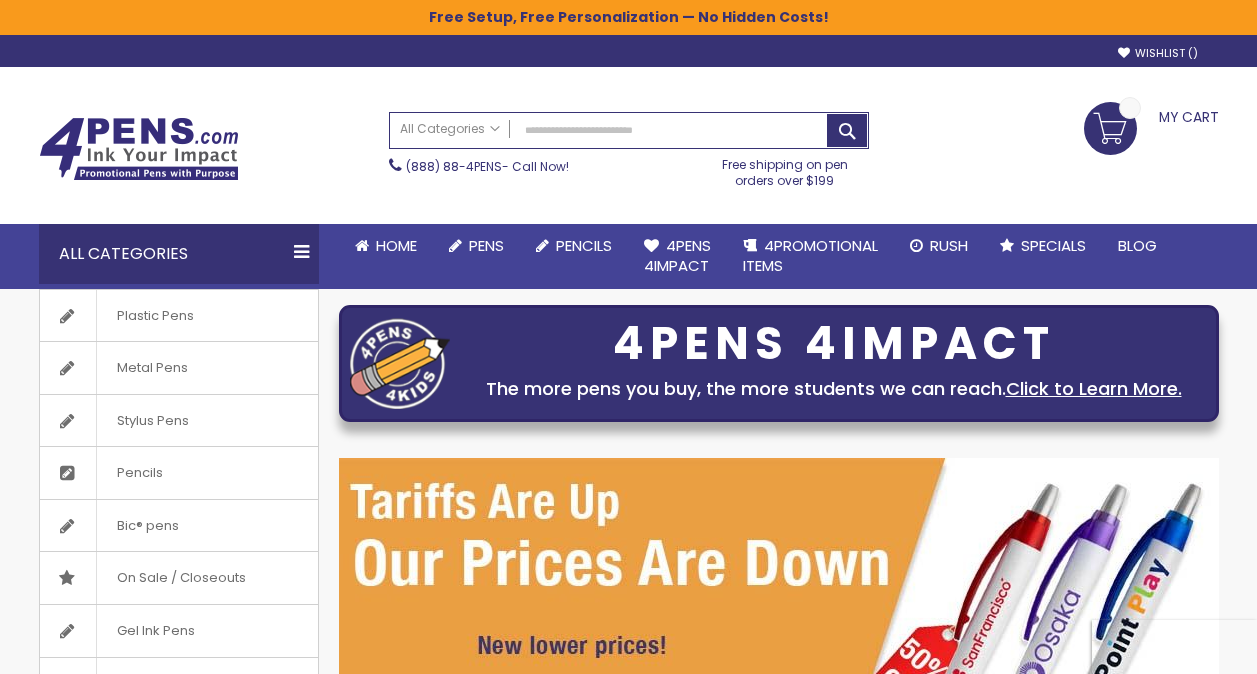 scroll, scrollTop: 0, scrollLeft: 0, axis: both 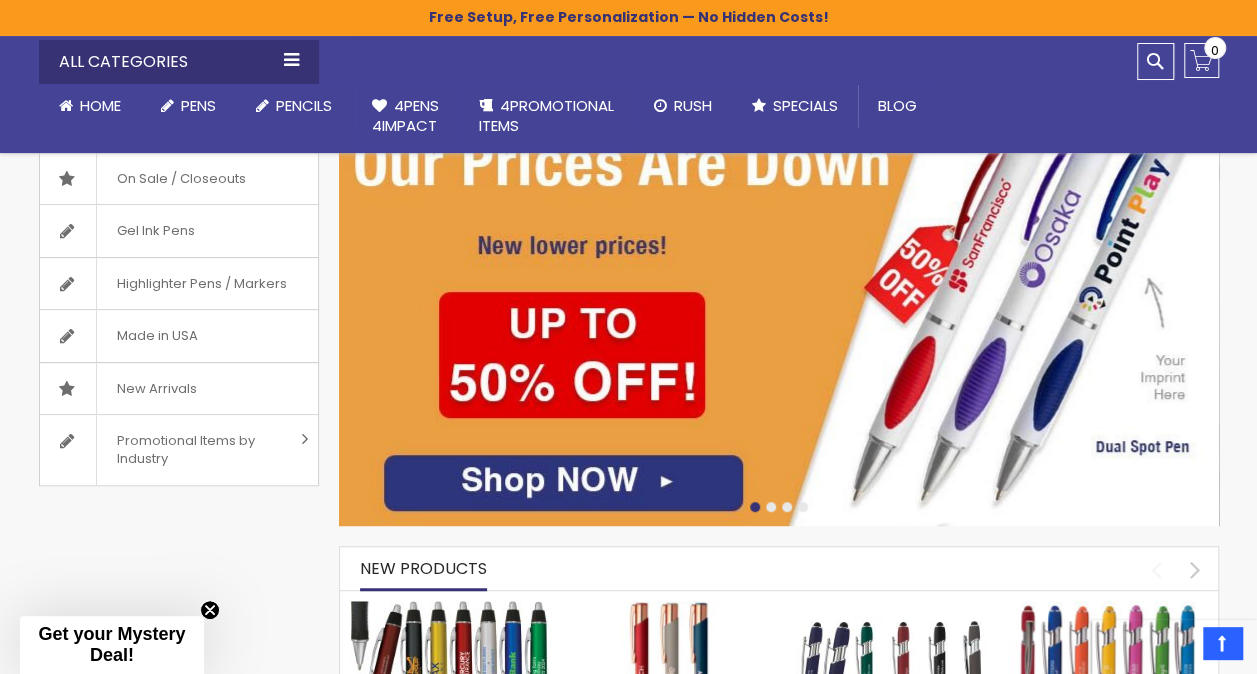 click at bounding box center (779, 292) 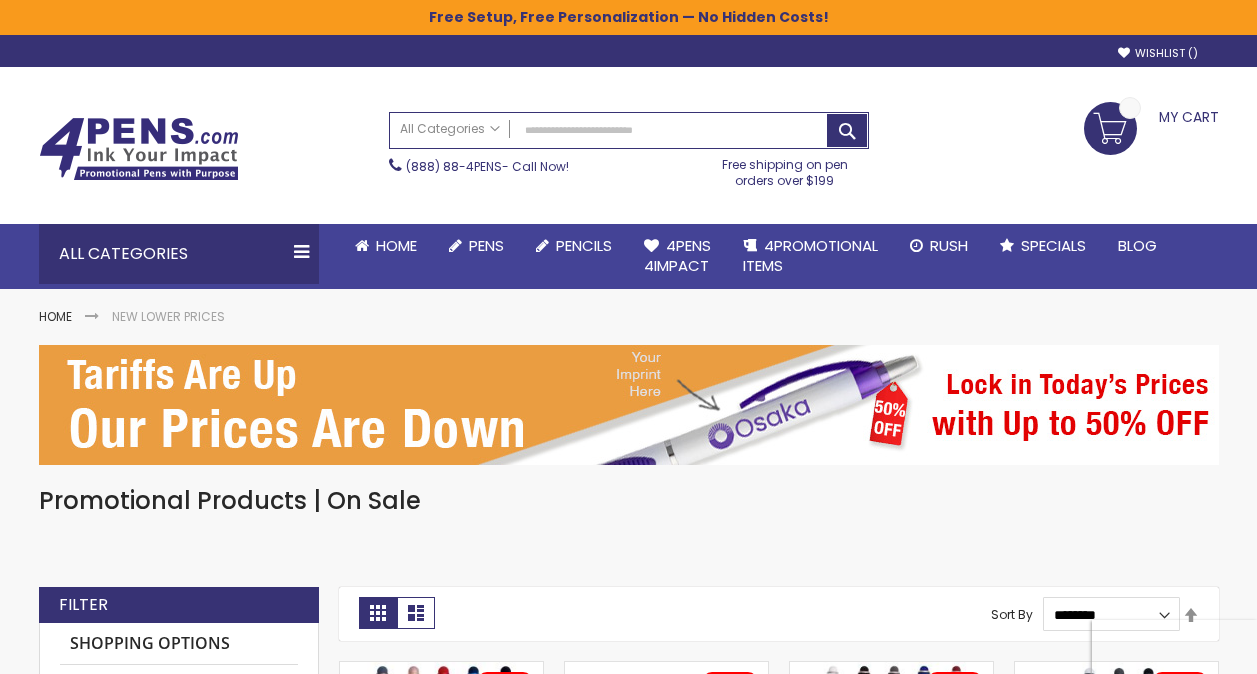 scroll, scrollTop: 0, scrollLeft: 0, axis: both 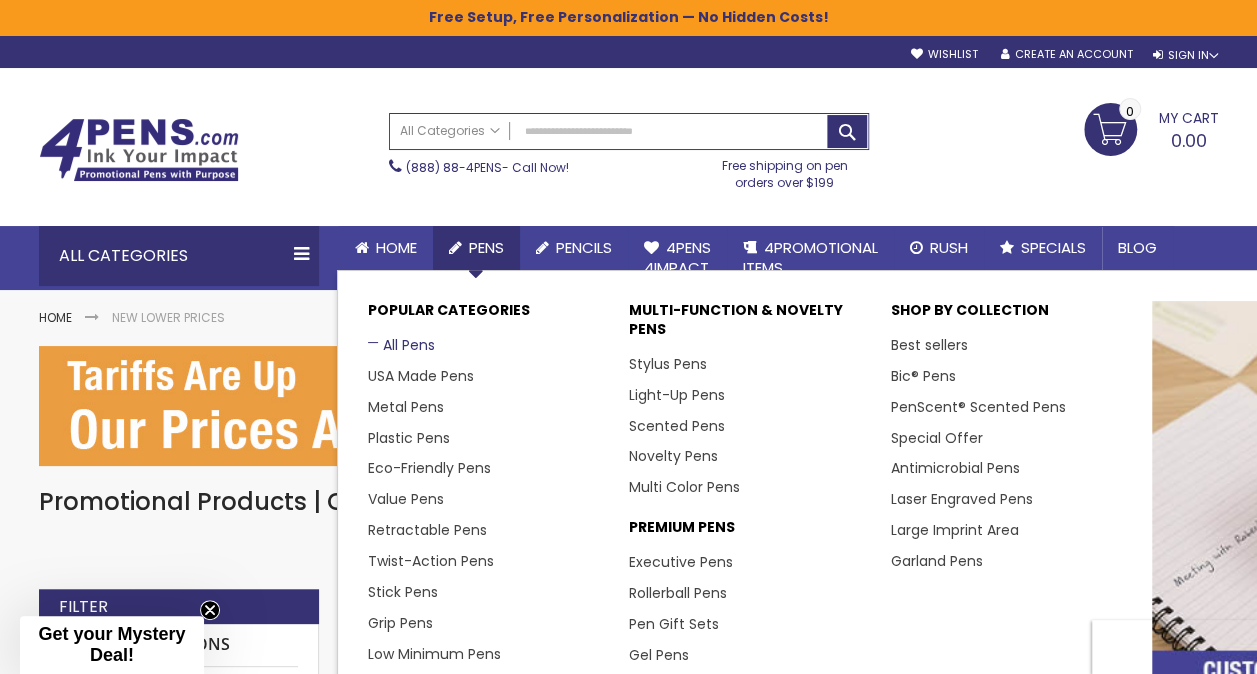 click on "All Pens" at bounding box center [401, 345] 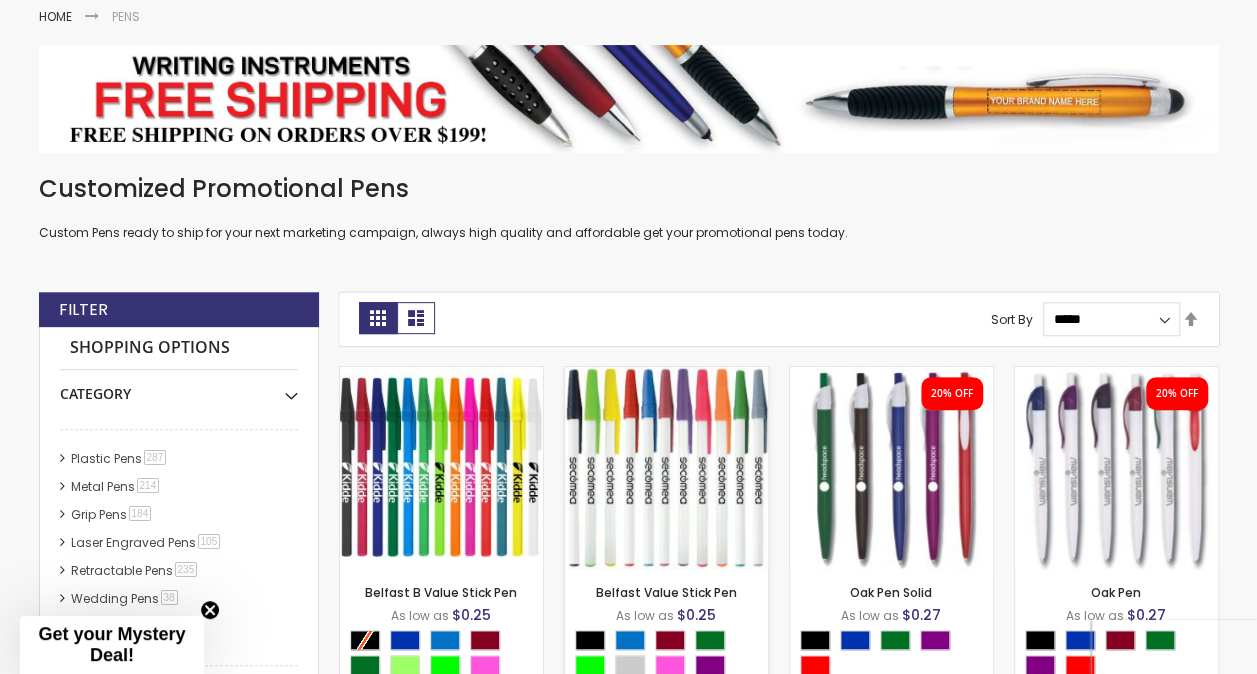 scroll, scrollTop: 300, scrollLeft: 0, axis: vertical 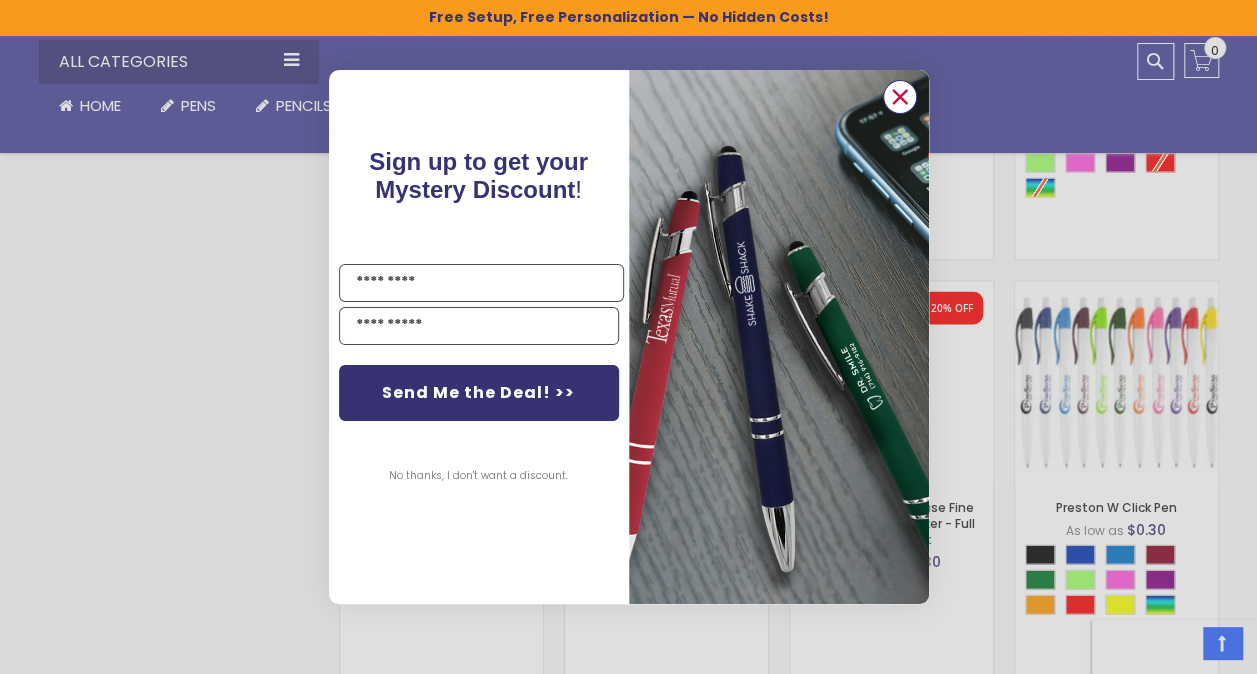 click 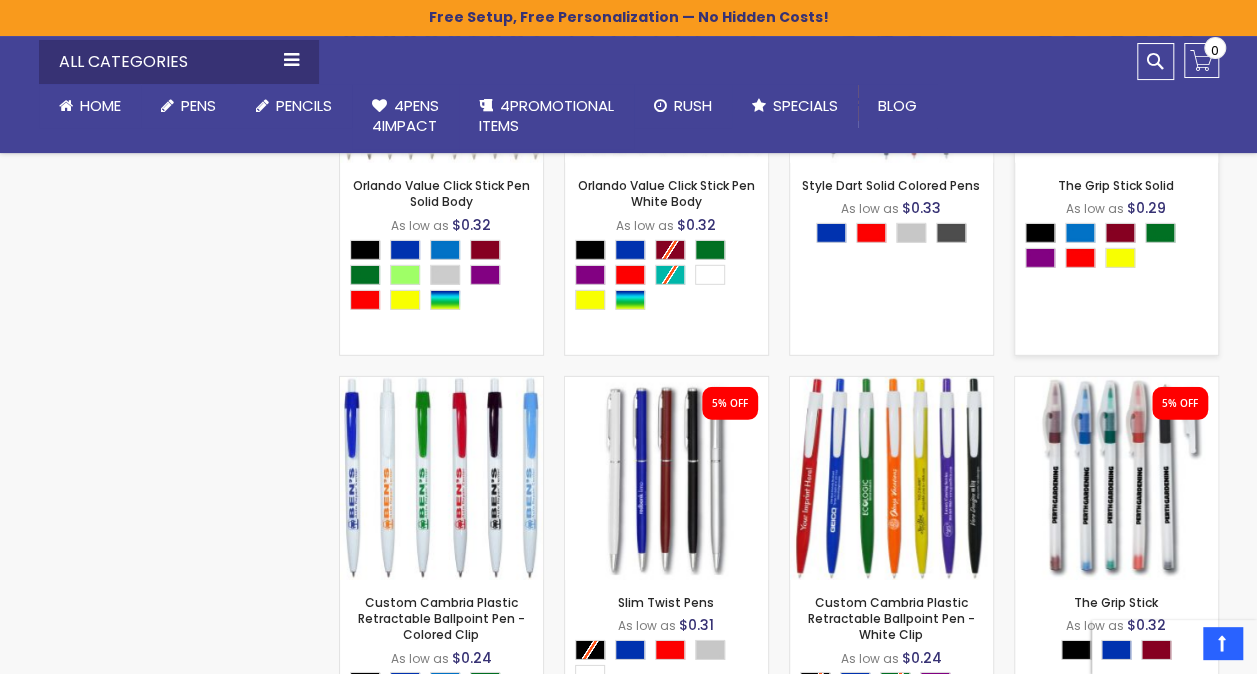 scroll, scrollTop: 2836, scrollLeft: 0, axis: vertical 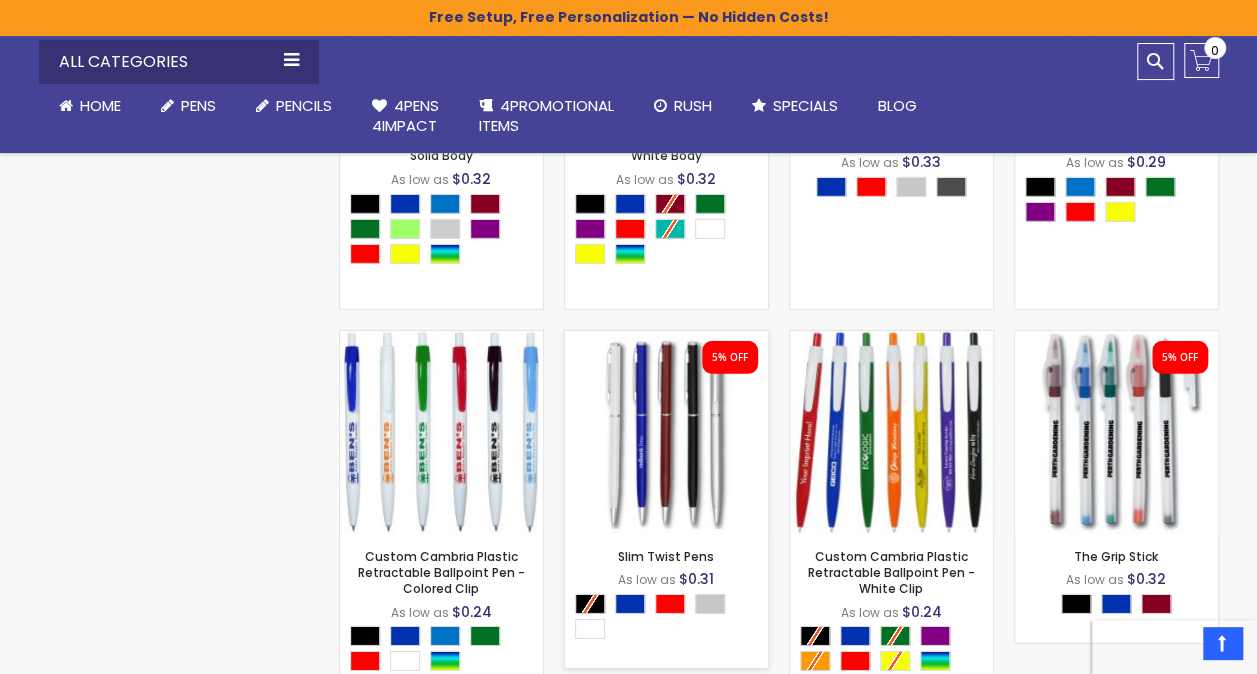 click on "-
***
+
Add to Cart" at bounding box center (666, 501) 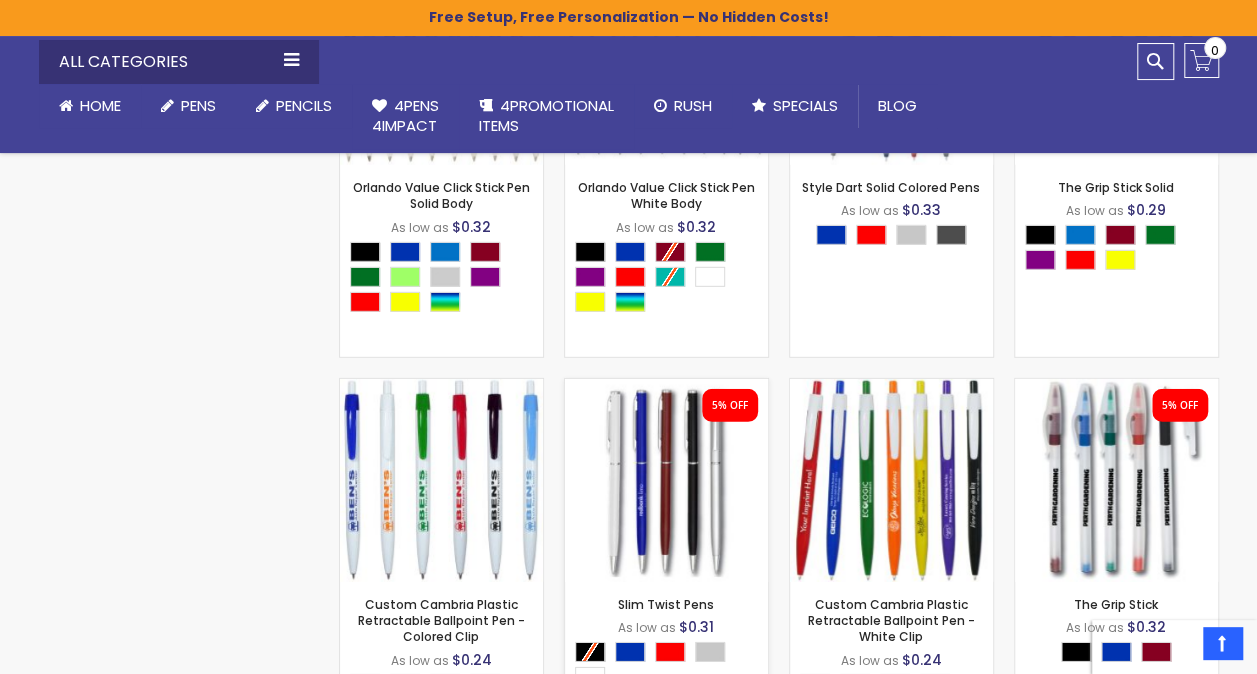 scroll, scrollTop: 2836, scrollLeft: 0, axis: vertical 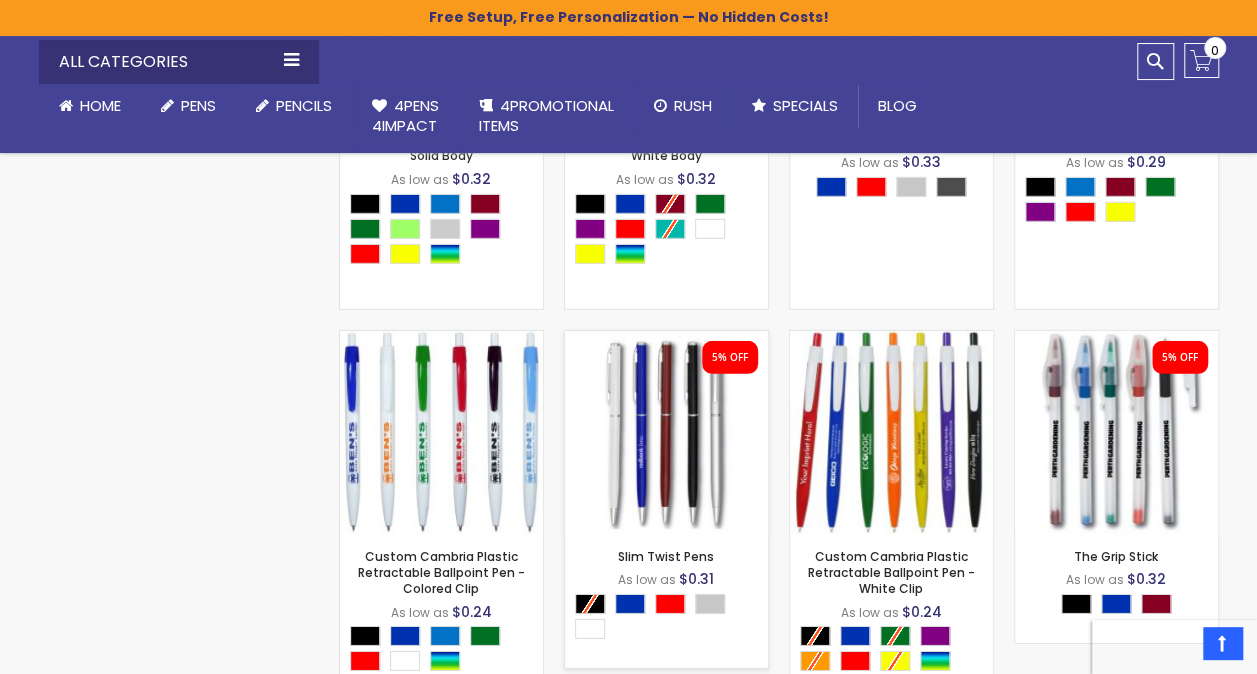 click on "-
***
+
Add to Cart" at bounding box center (666, 501) 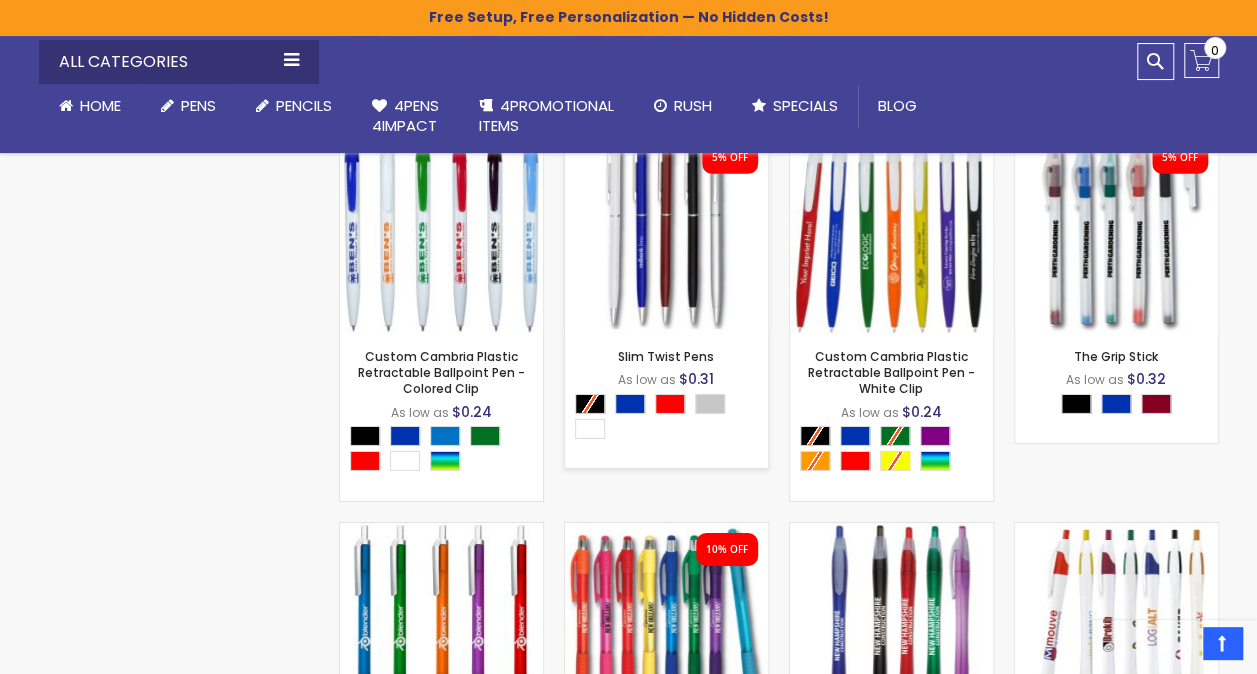 click on "Slim Twist Pens
As low as
$0.31
-
***
+" at bounding box center (666, 401) 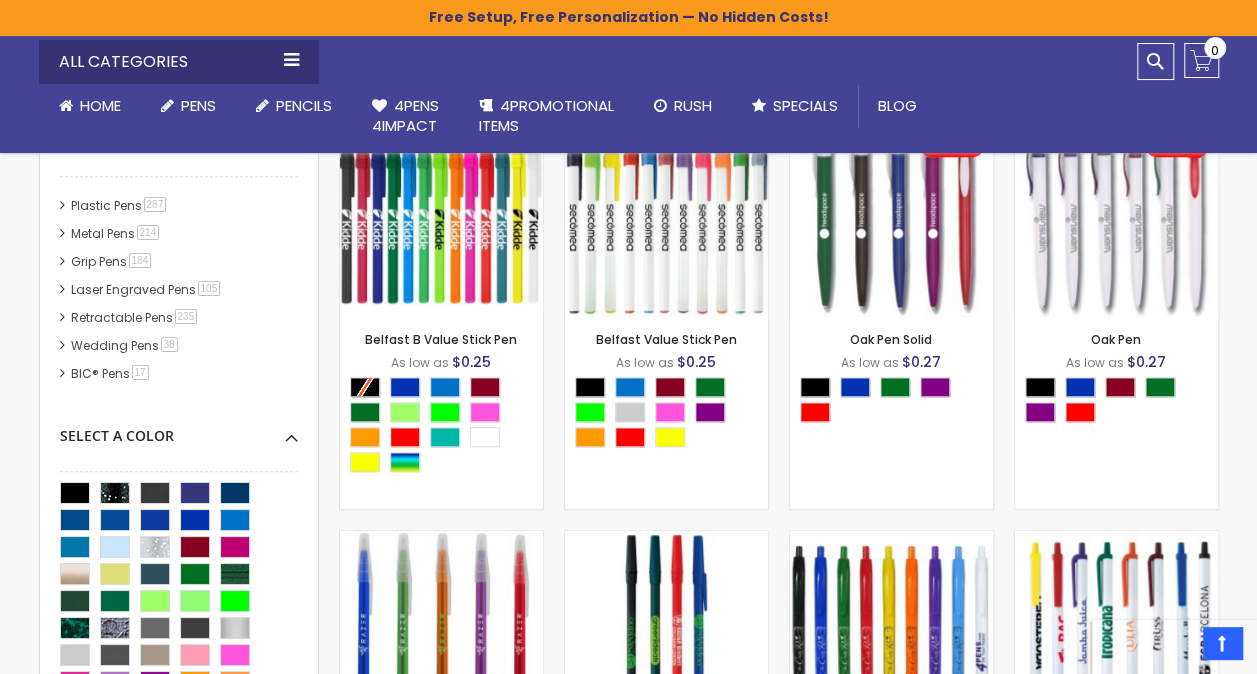scroll, scrollTop: 336, scrollLeft: 0, axis: vertical 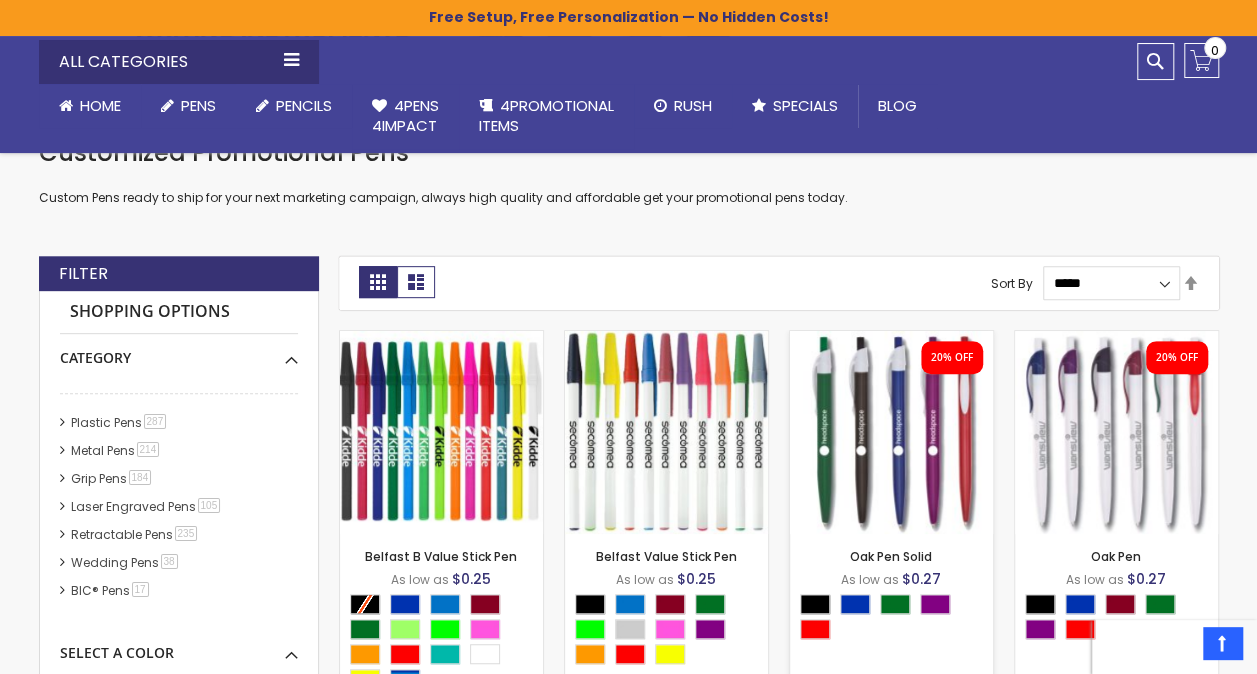 click on "-
***
+
Add to Cart" at bounding box center (891, 501) 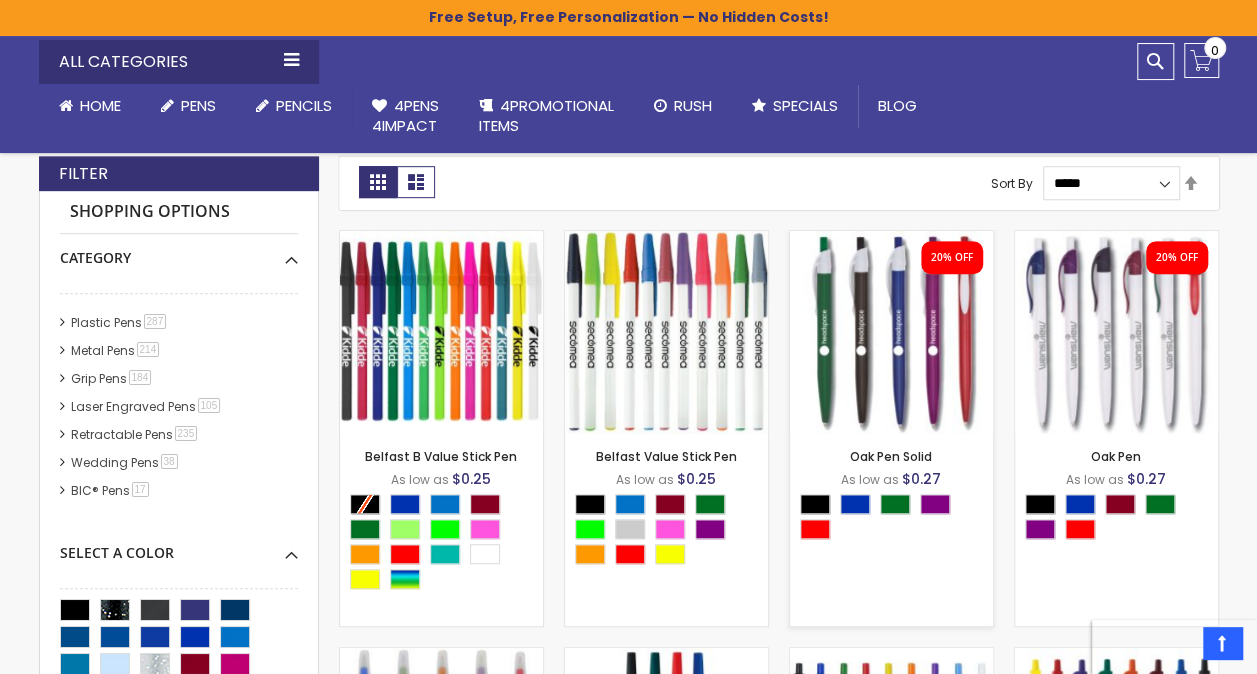 click at bounding box center (891, 521) 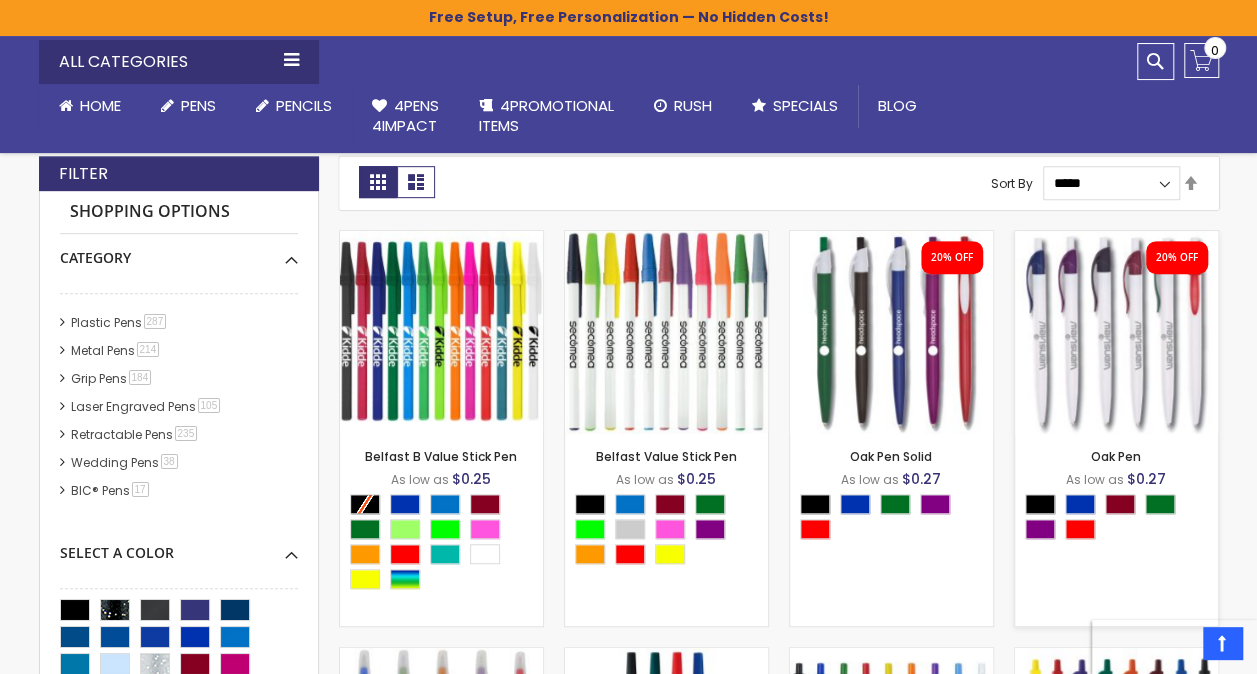 click on "-
***
+
Add to Cart" at bounding box center (1116, 401) 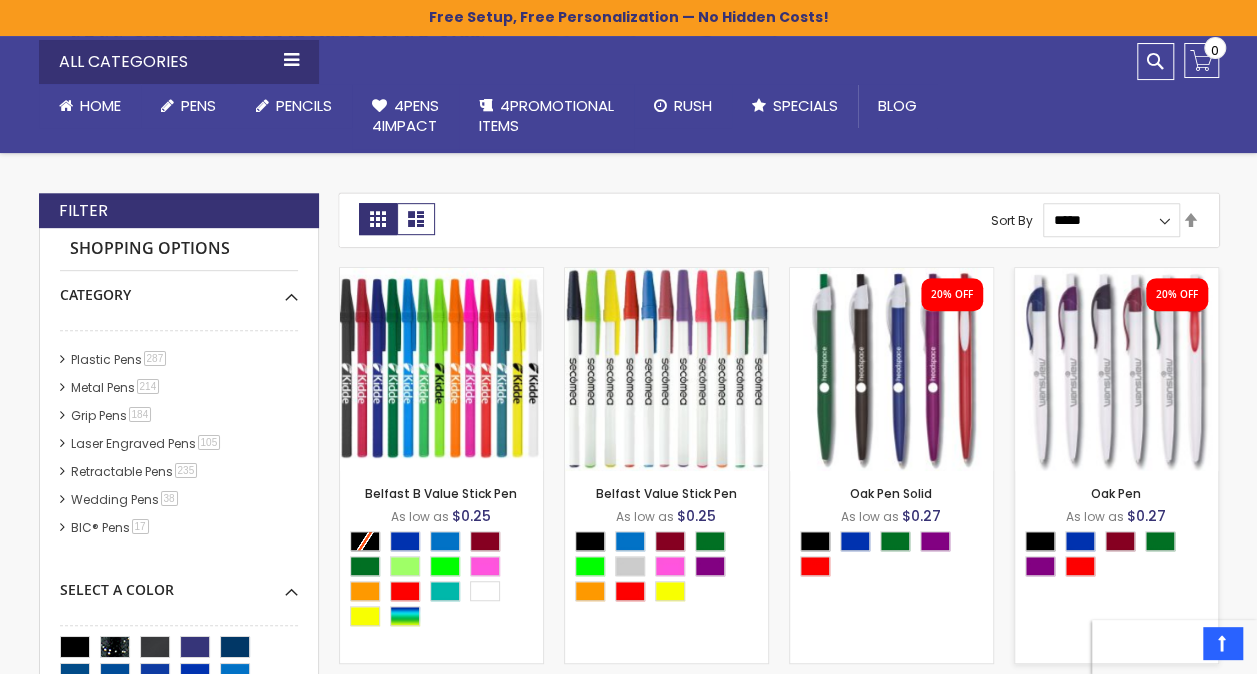 scroll, scrollTop: 336, scrollLeft: 0, axis: vertical 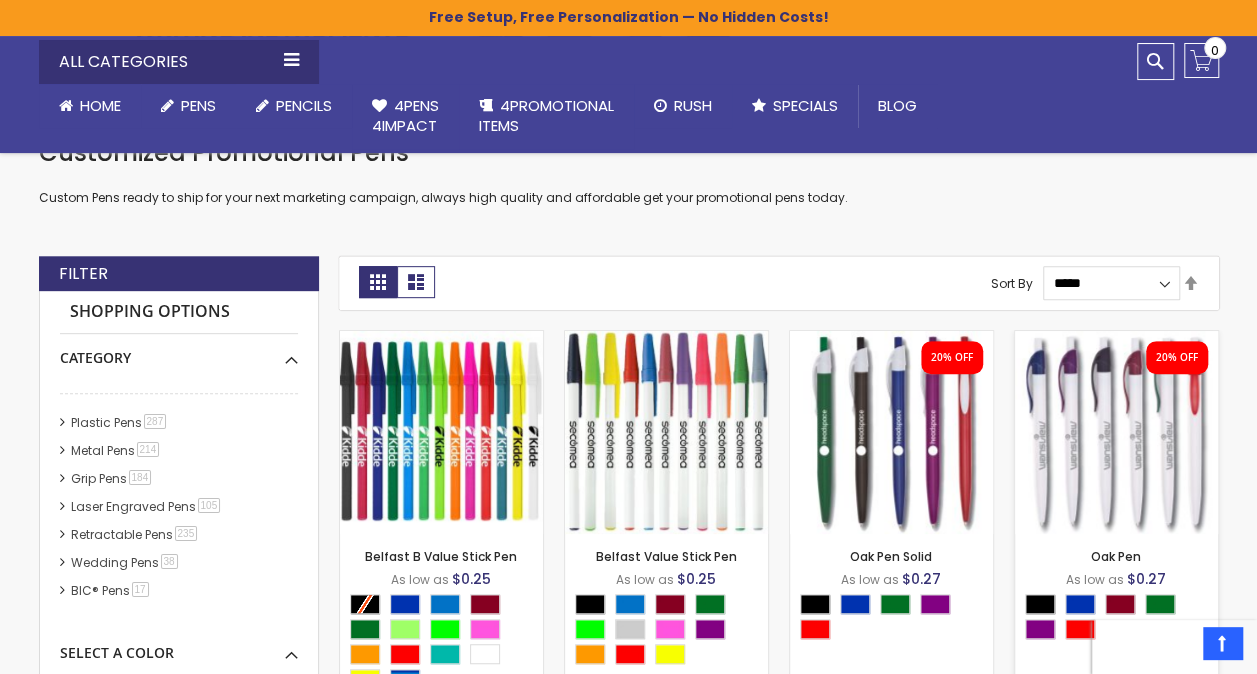 click at bounding box center [1116, 432] 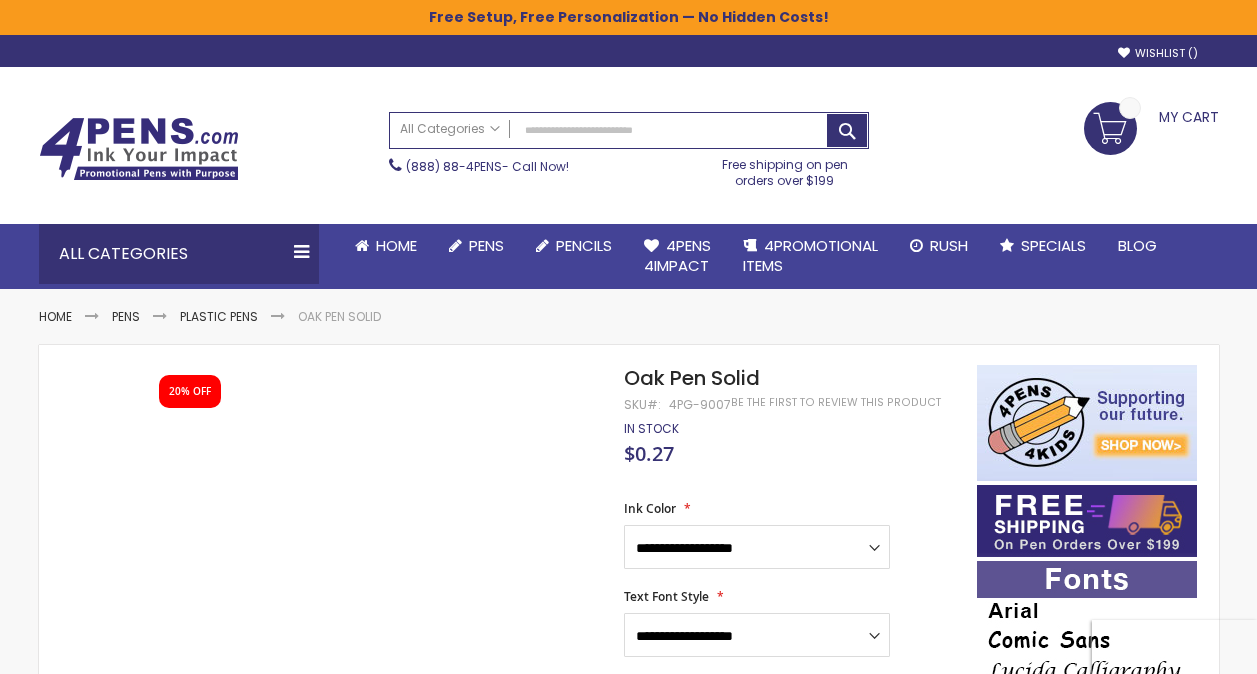 scroll, scrollTop: 0, scrollLeft: 0, axis: both 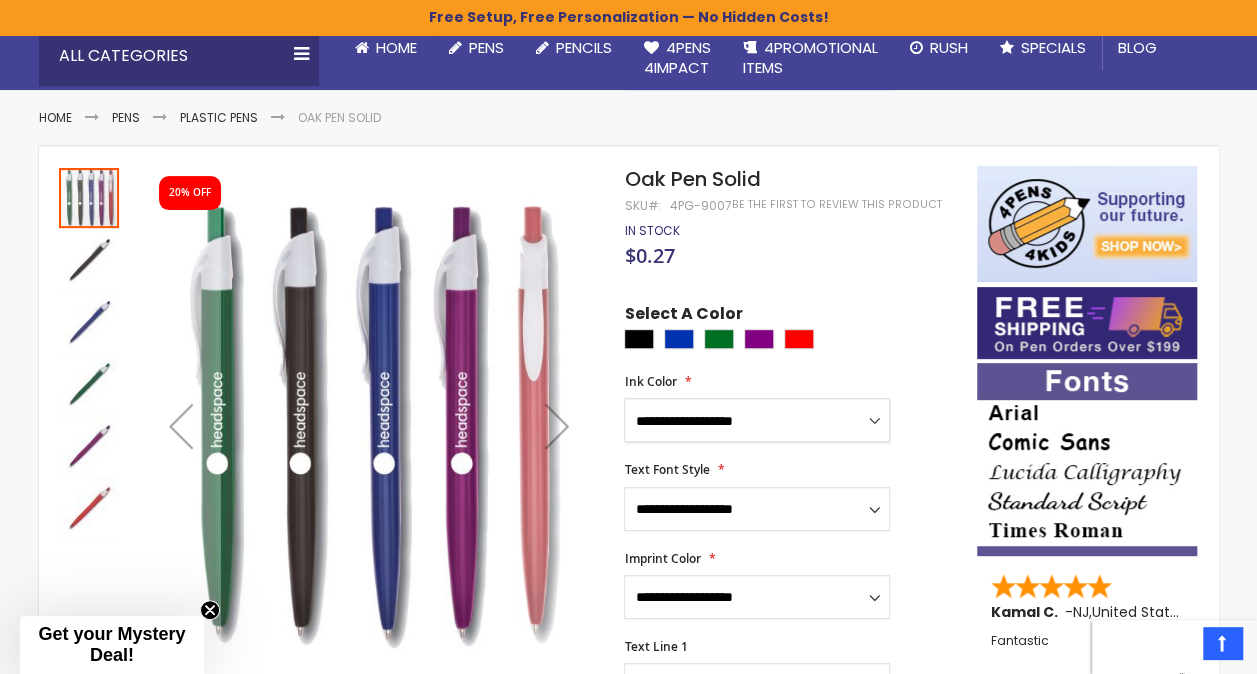 click on "**********" at bounding box center [757, 420] 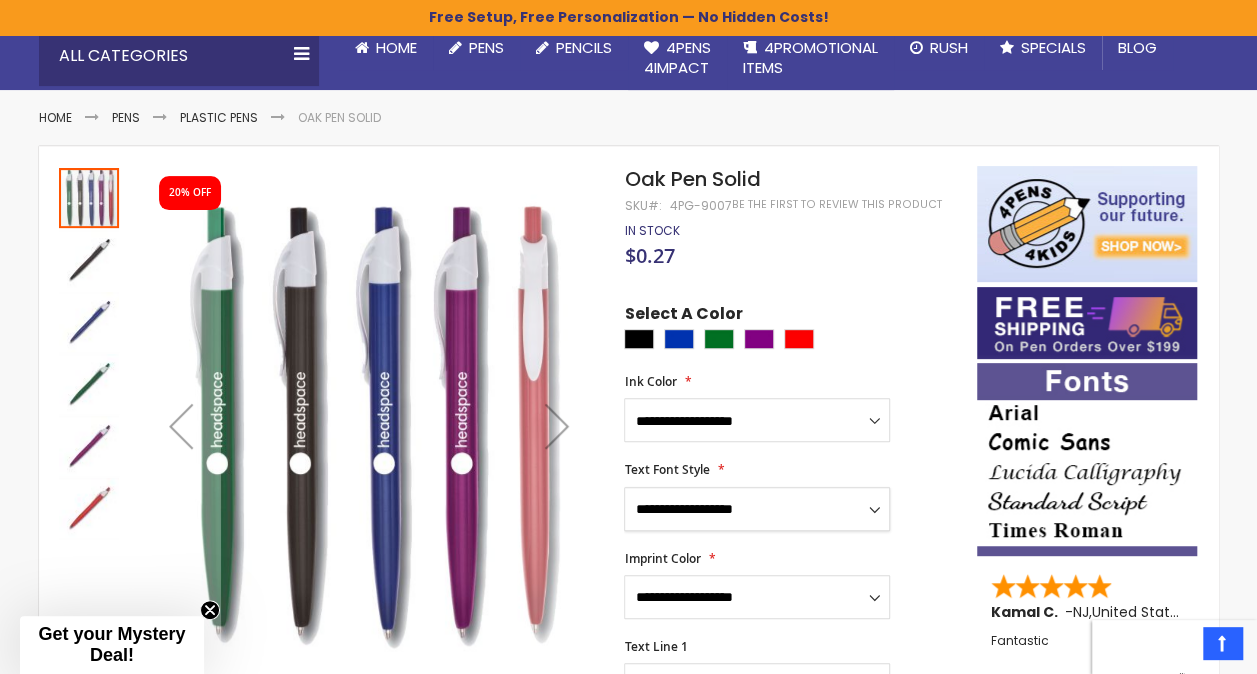 click on "**********" at bounding box center [757, 509] 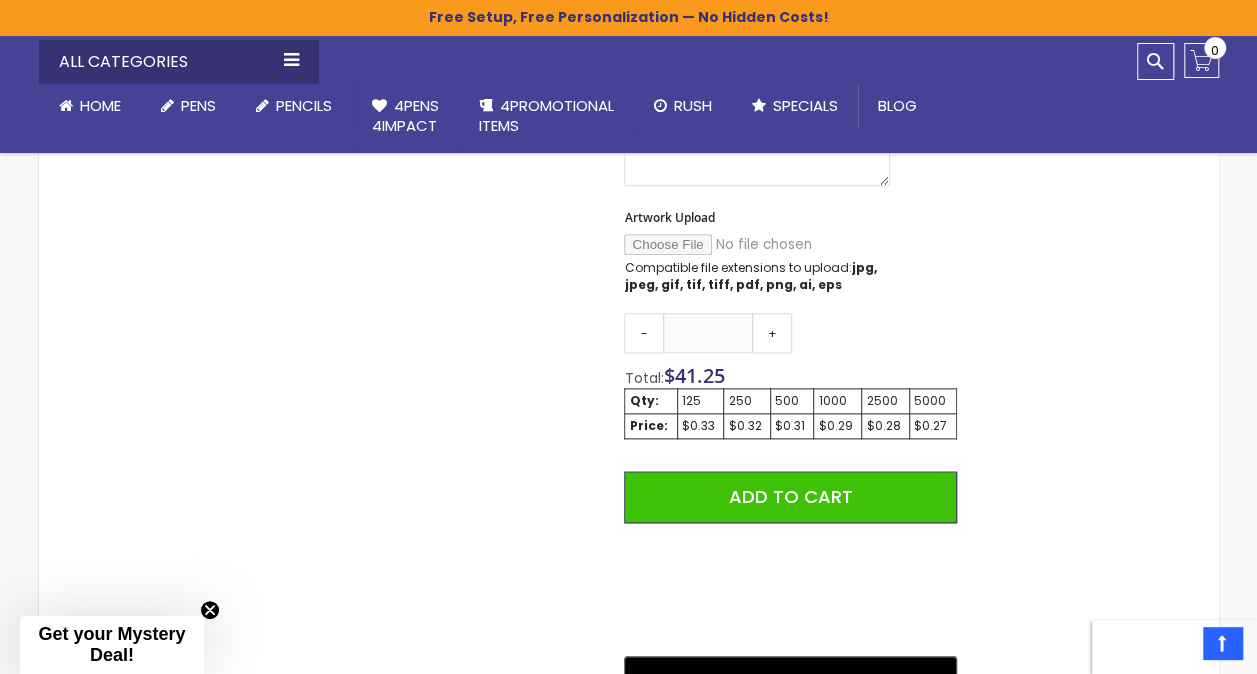 scroll, scrollTop: 1000, scrollLeft: 0, axis: vertical 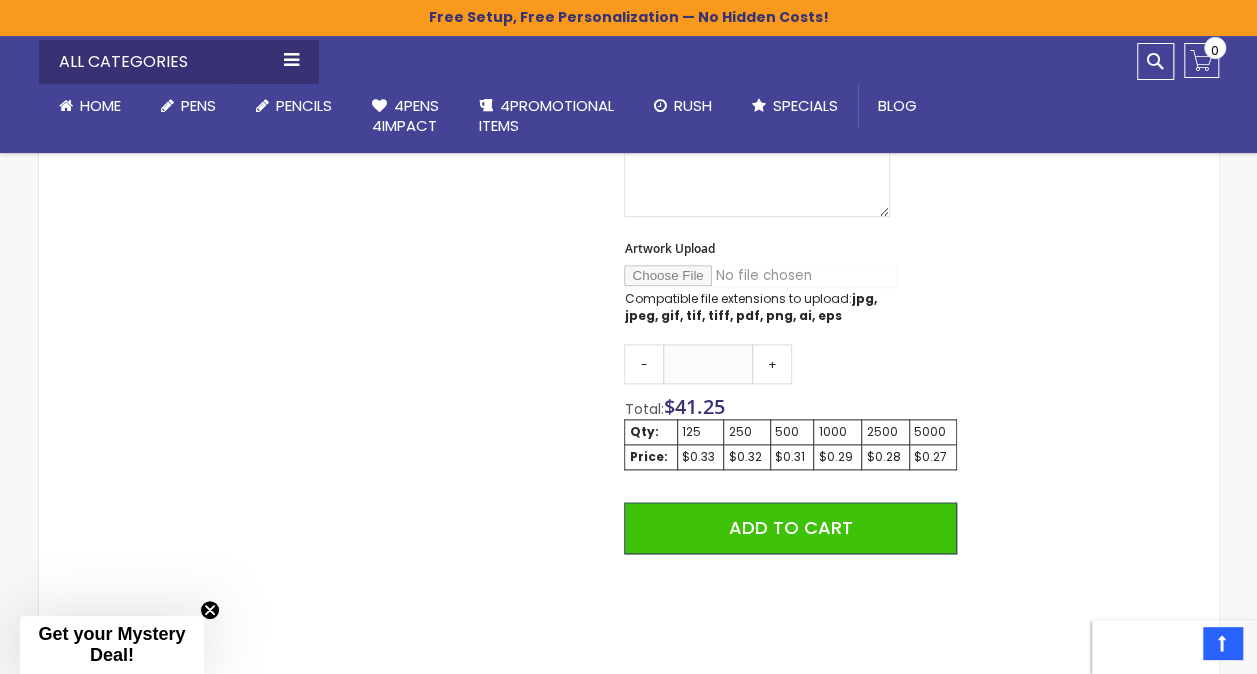 click on "Artwork Upload" at bounding box center [760, 275] 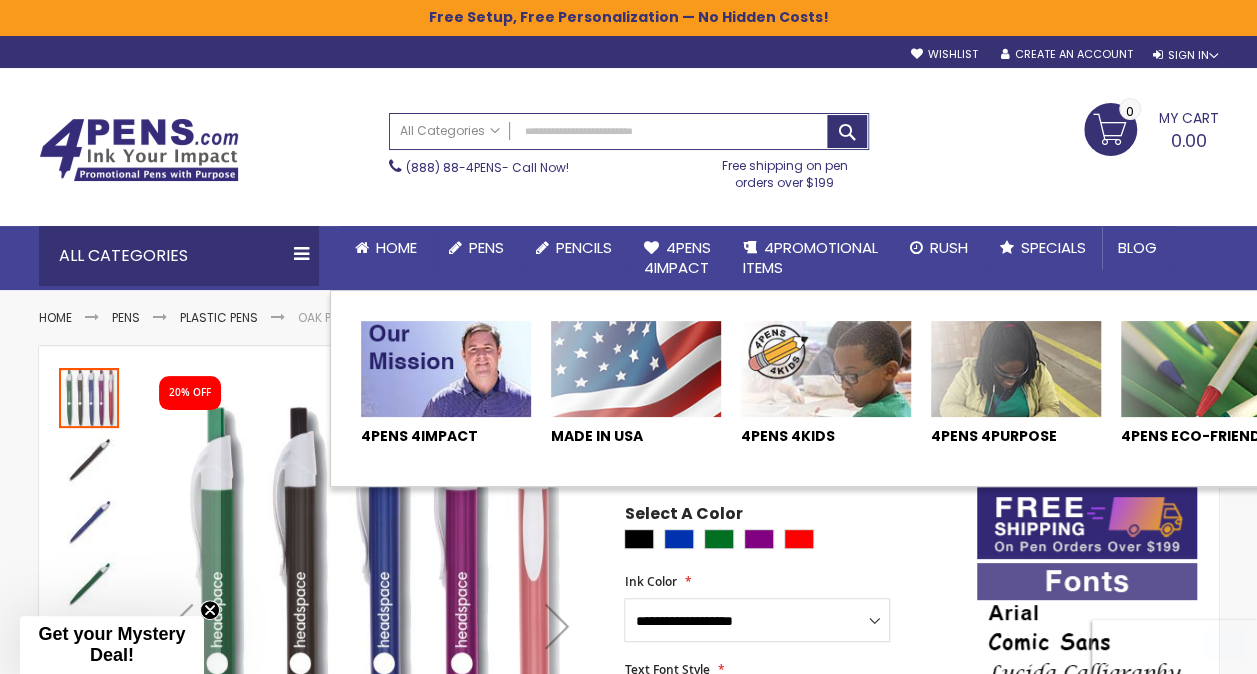 scroll, scrollTop: 900, scrollLeft: 0, axis: vertical 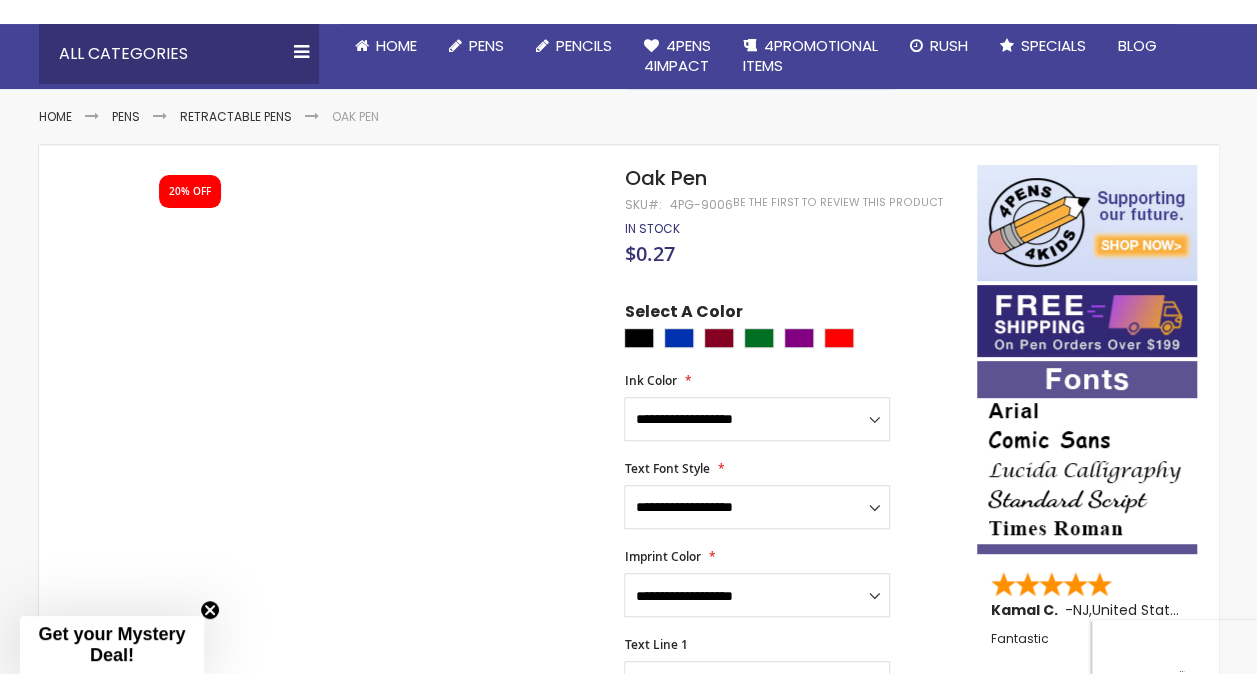 click at bounding box center [795, 340] 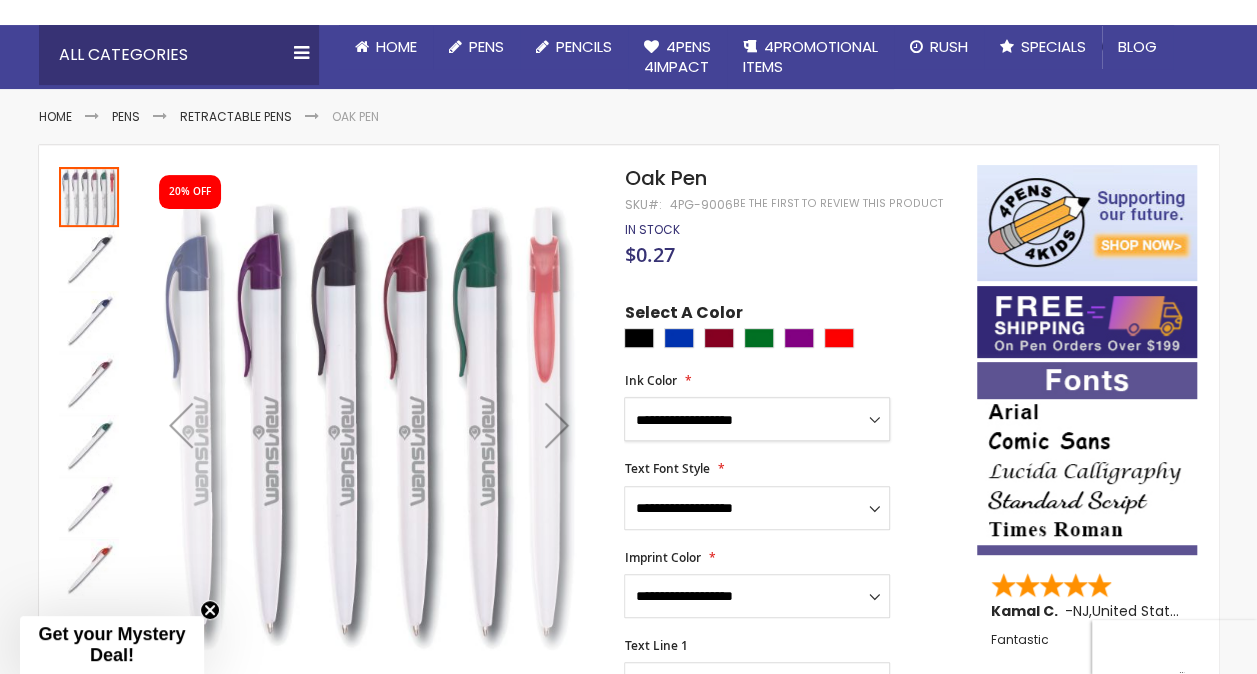 click on "**********" at bounding box center (757, 419) 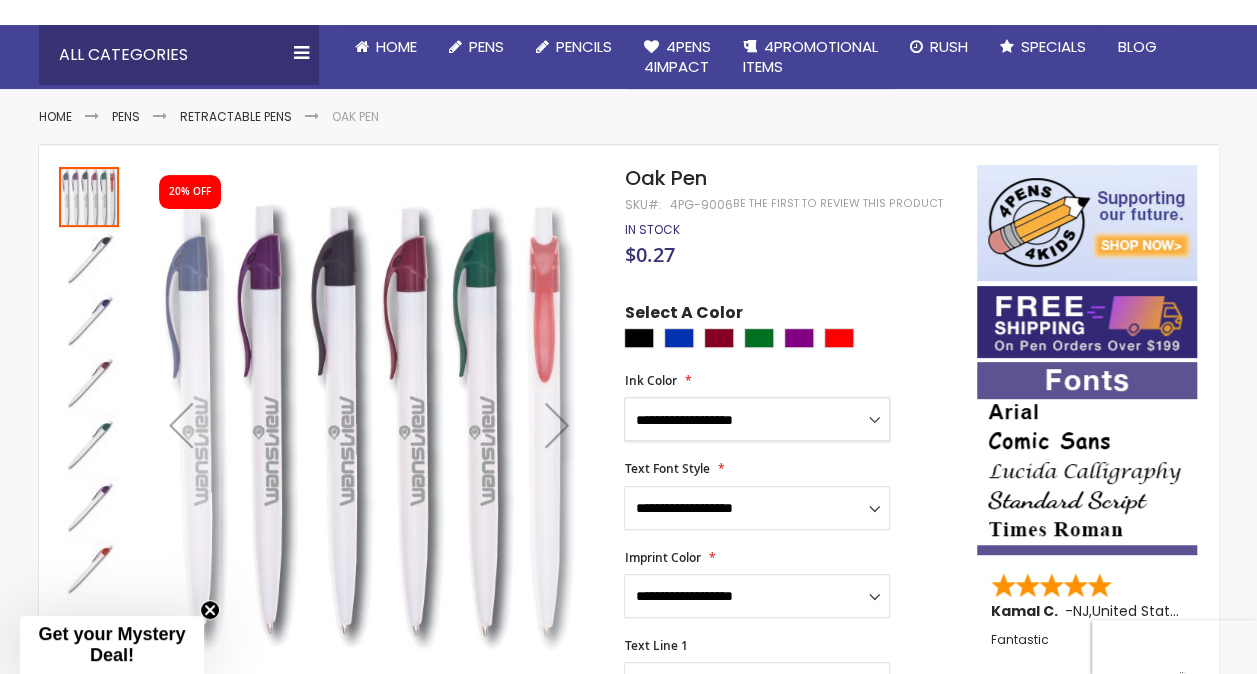 select on "****" 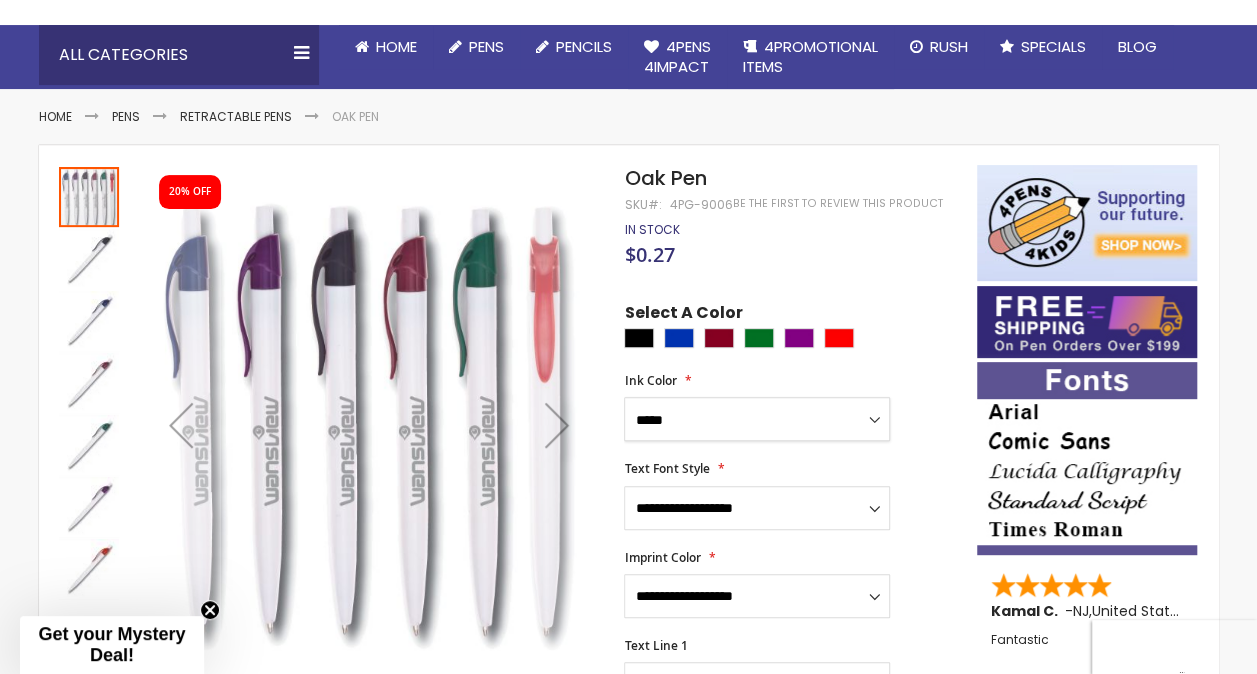 click on "**********" at bounding box center [757, 419] 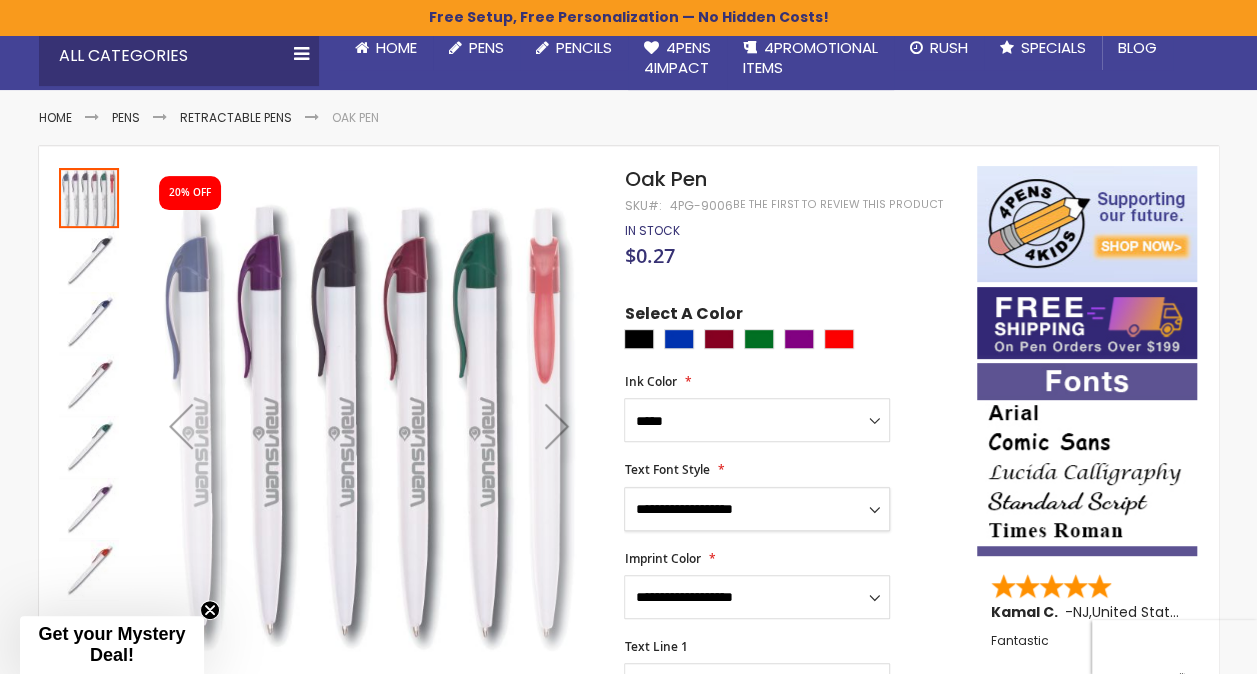click on "**********" at bounding box center (757, 509) 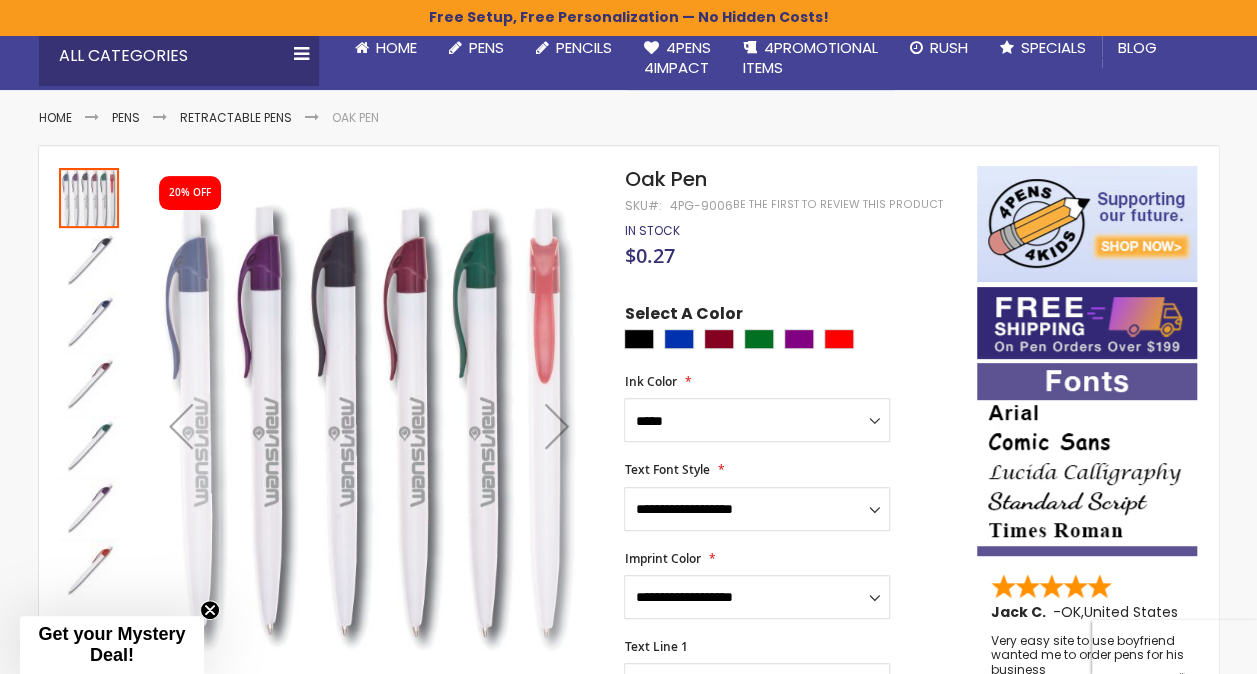 click on "Oak Pen" at bounding box center (790, 179) 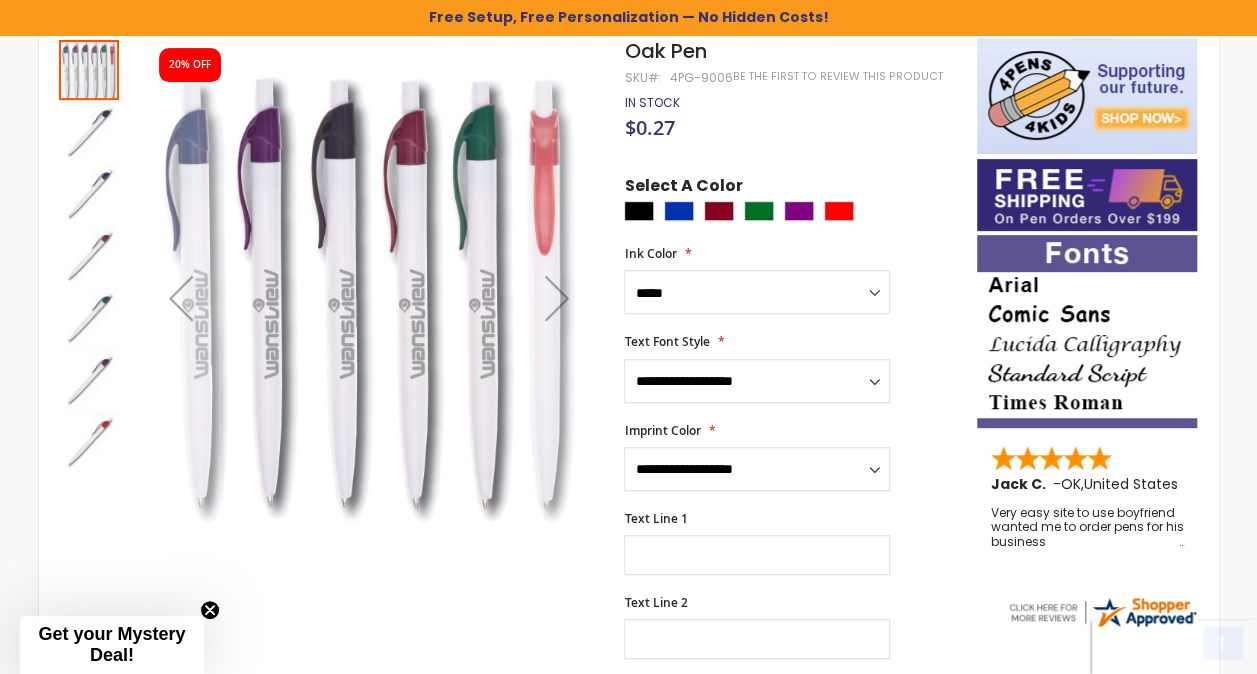 scroll, scrollTop: 400, scrollLeft: 0, axis: vertical 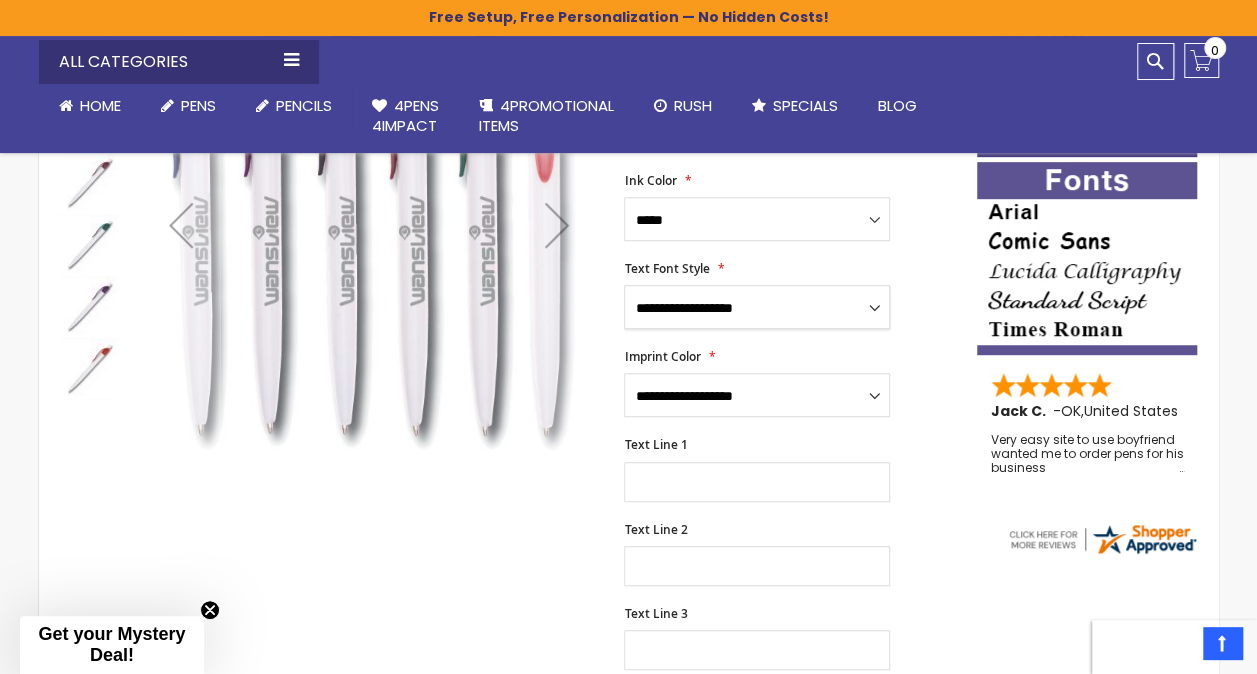 click on "**********" at bounding box center (757, 307) 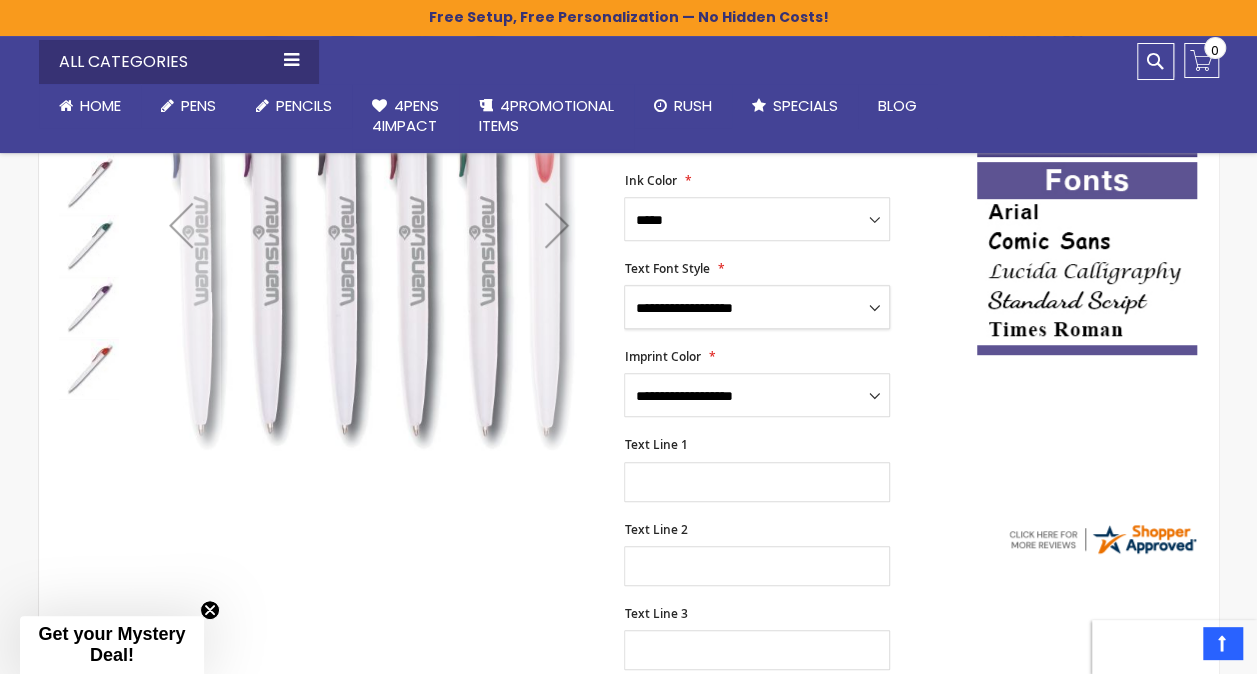 select on "****" 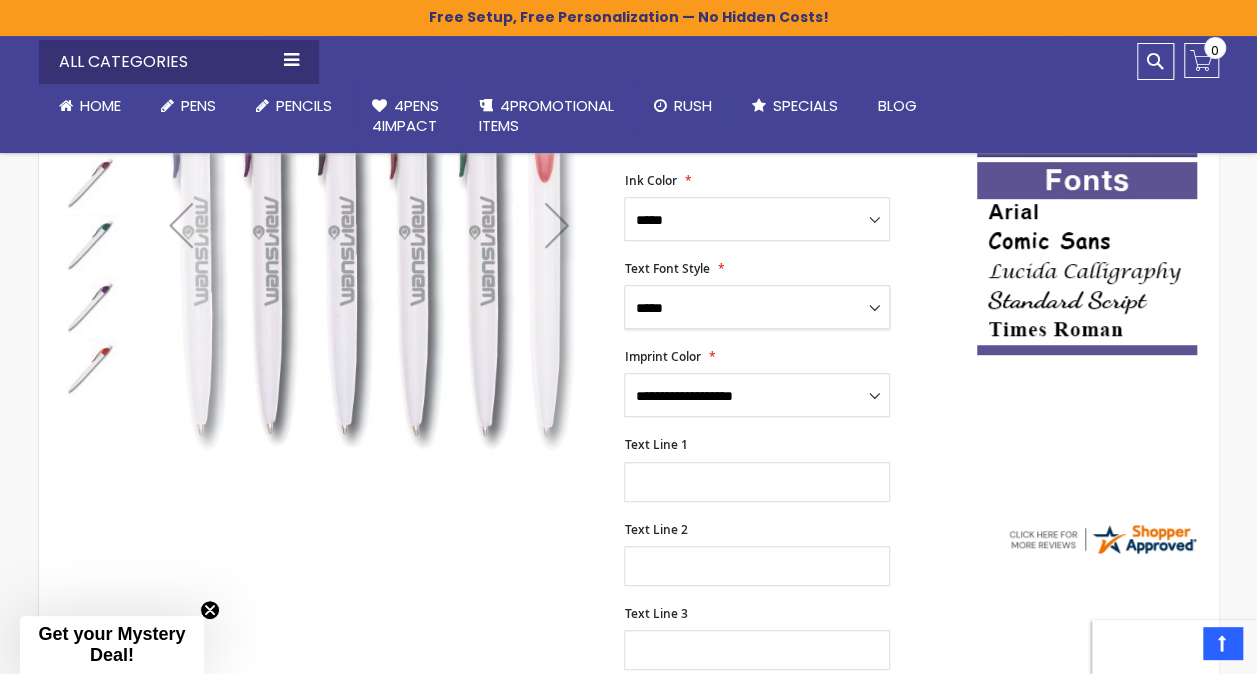 click on "**********" at bounding box center (757, 307) 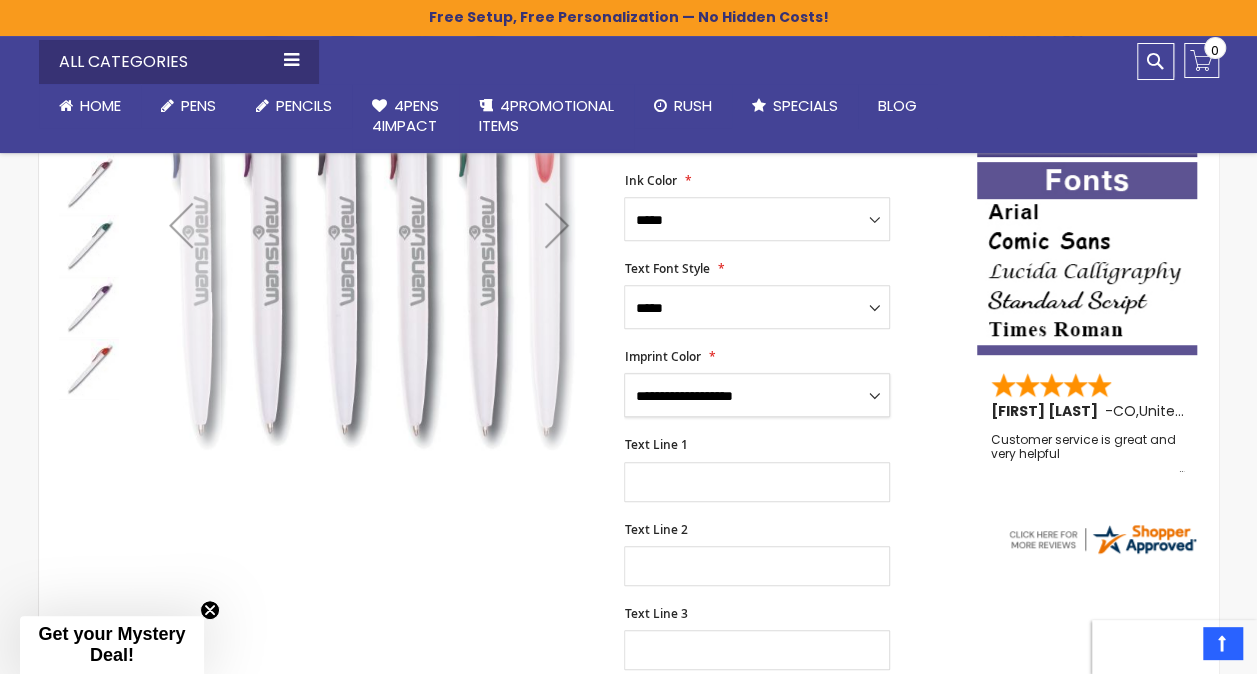 click on "**********" at bounding box center [757, 395] 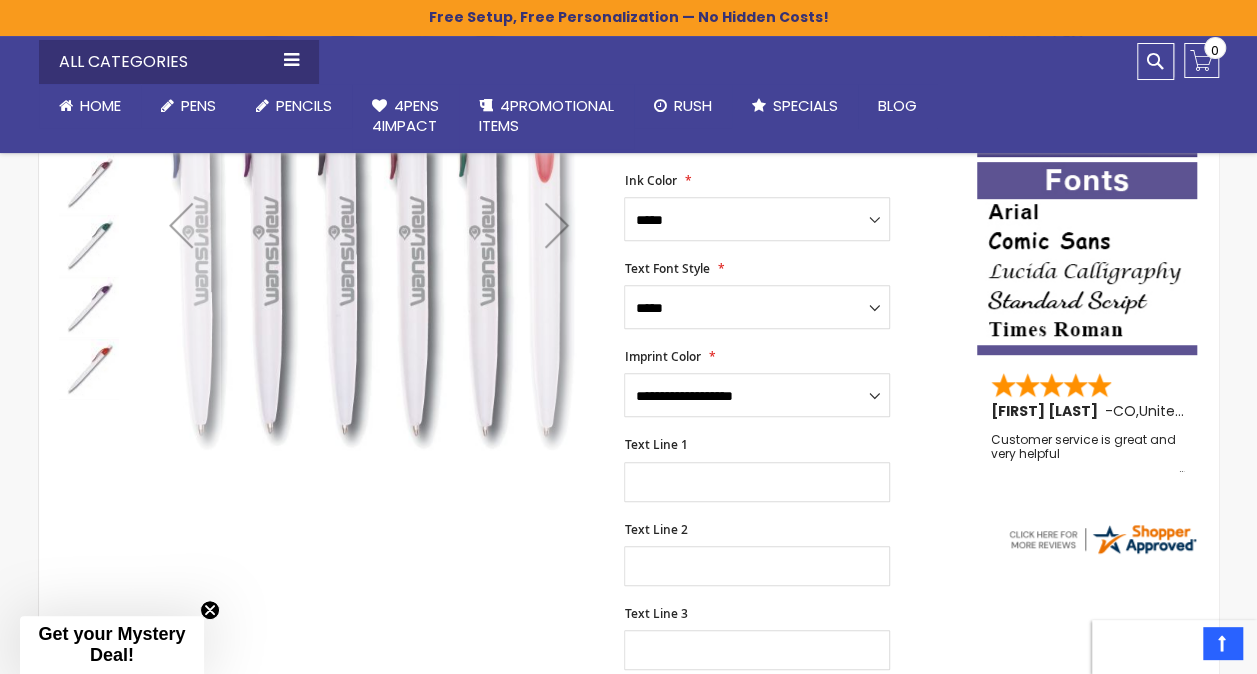 click on "**********" at bounding box center (790, 512) 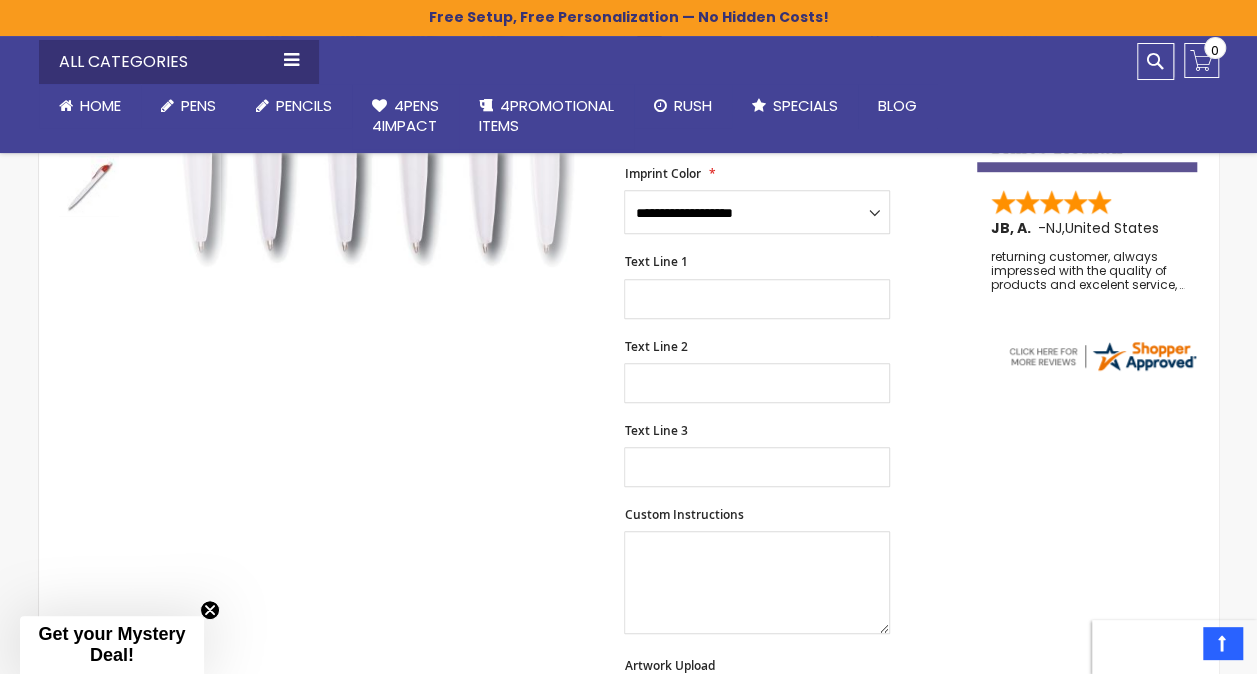 scroll, scrollTop: 800, scrollLeft: 0, axis: vertical 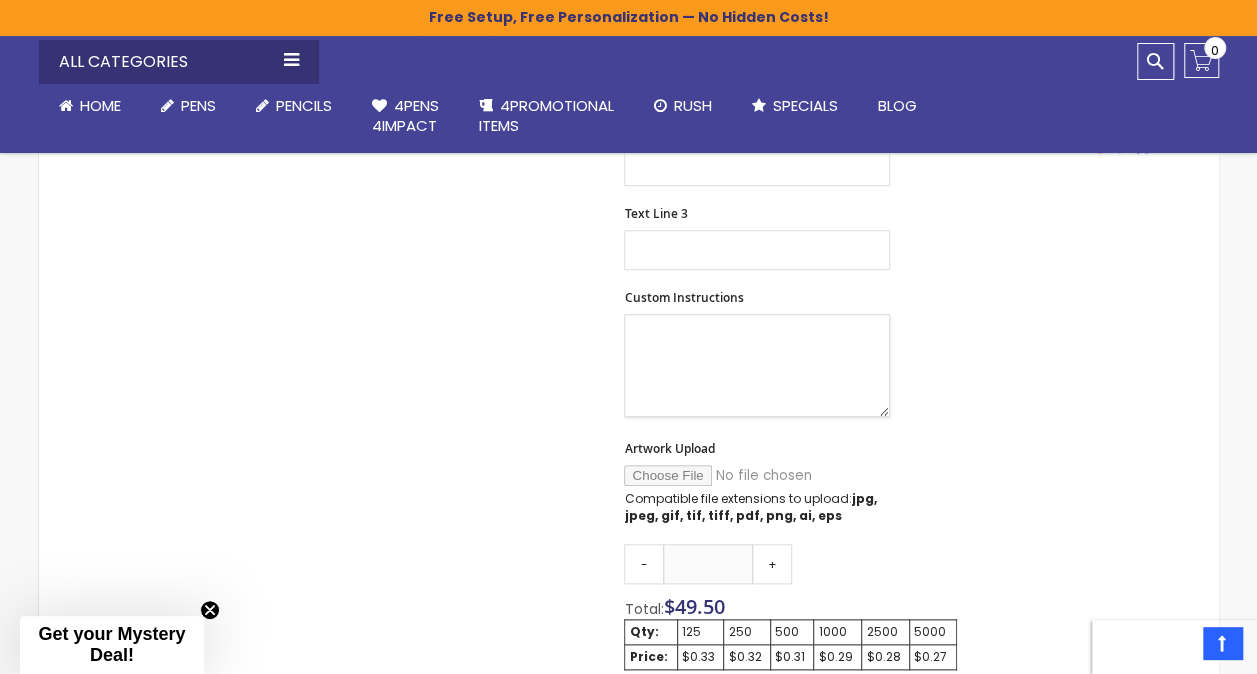 click on "Custom Instructions" at bounding box center [757, 365] 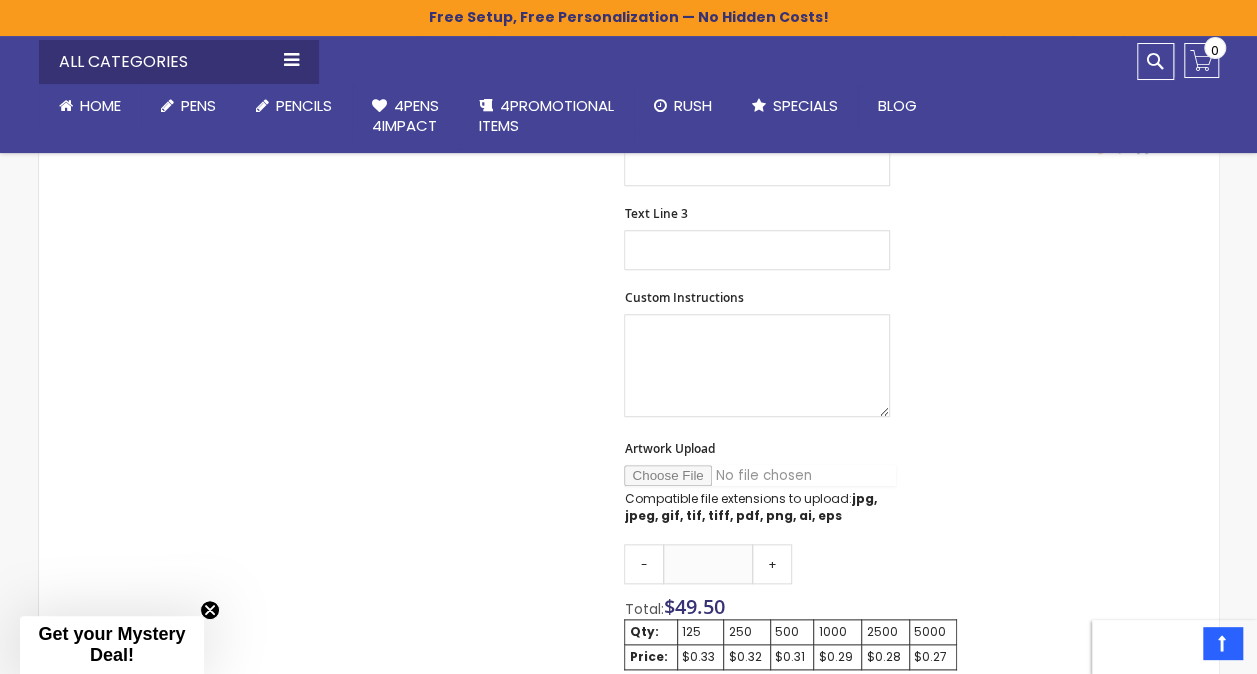 click on "Artwork Upload" at bounding box center (760, 475) 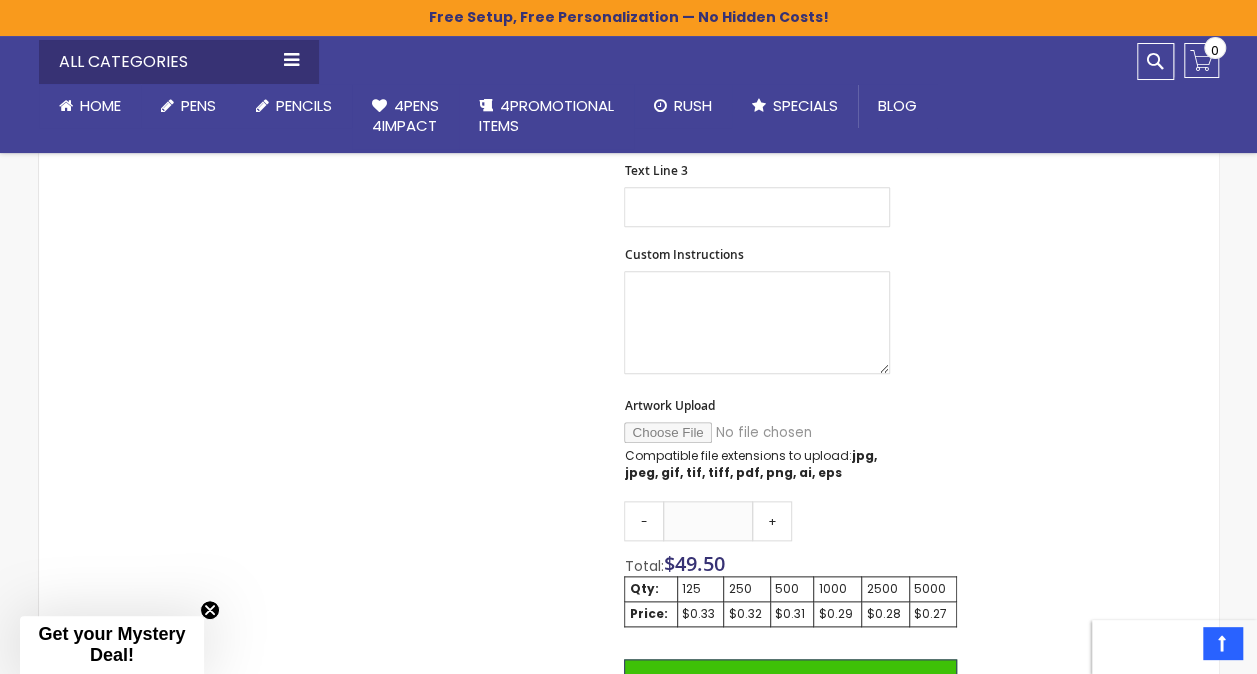 scroll, scrollTop: 800, scrollLeft: 0, axis: vertical 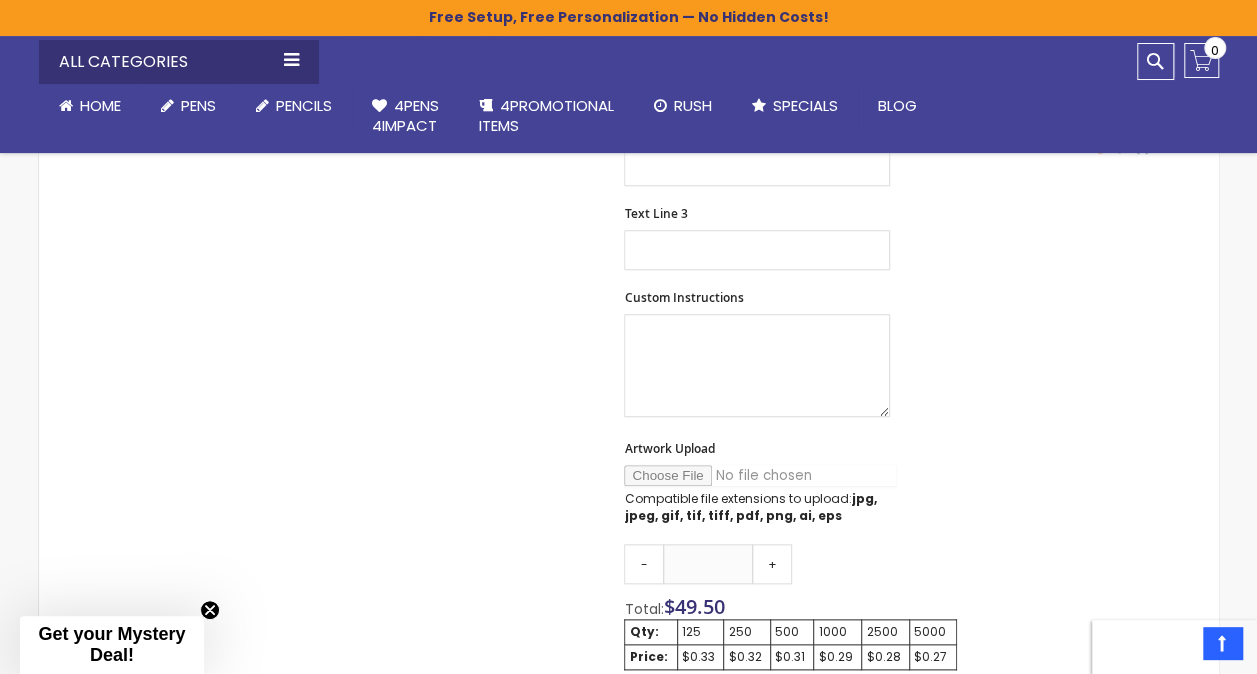 type on "**********" 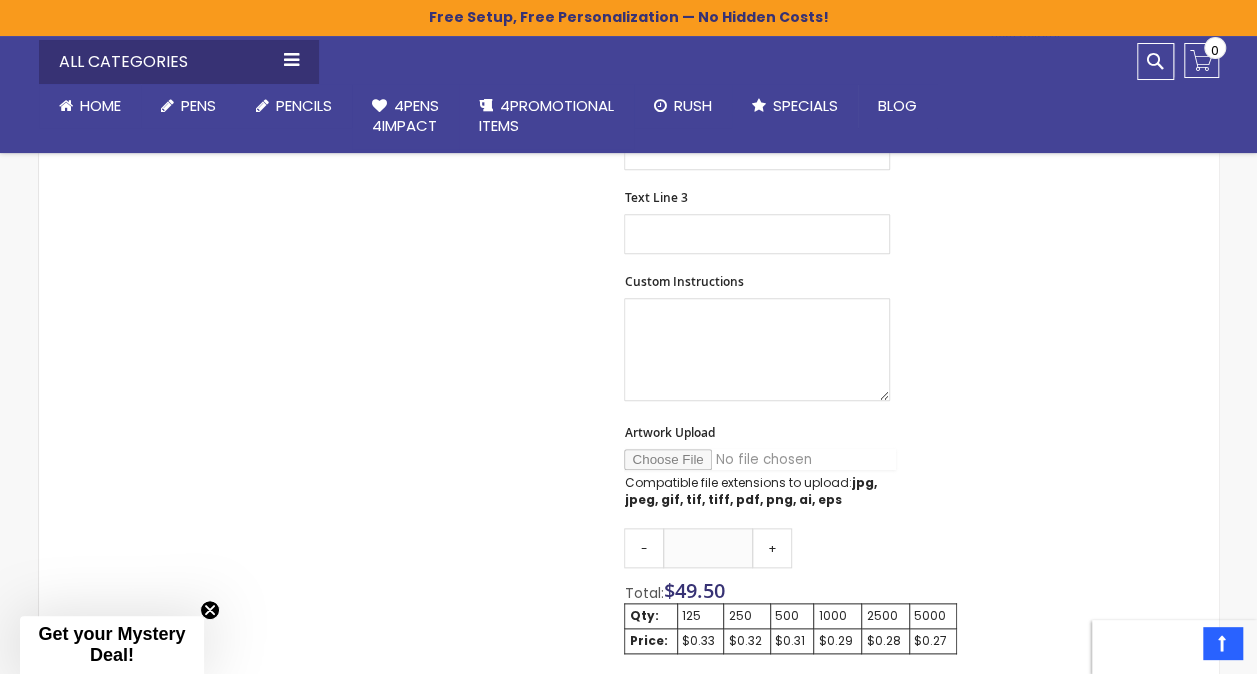 scroll, scrollTop: 900, scrollLeft: 0, axis: vertical 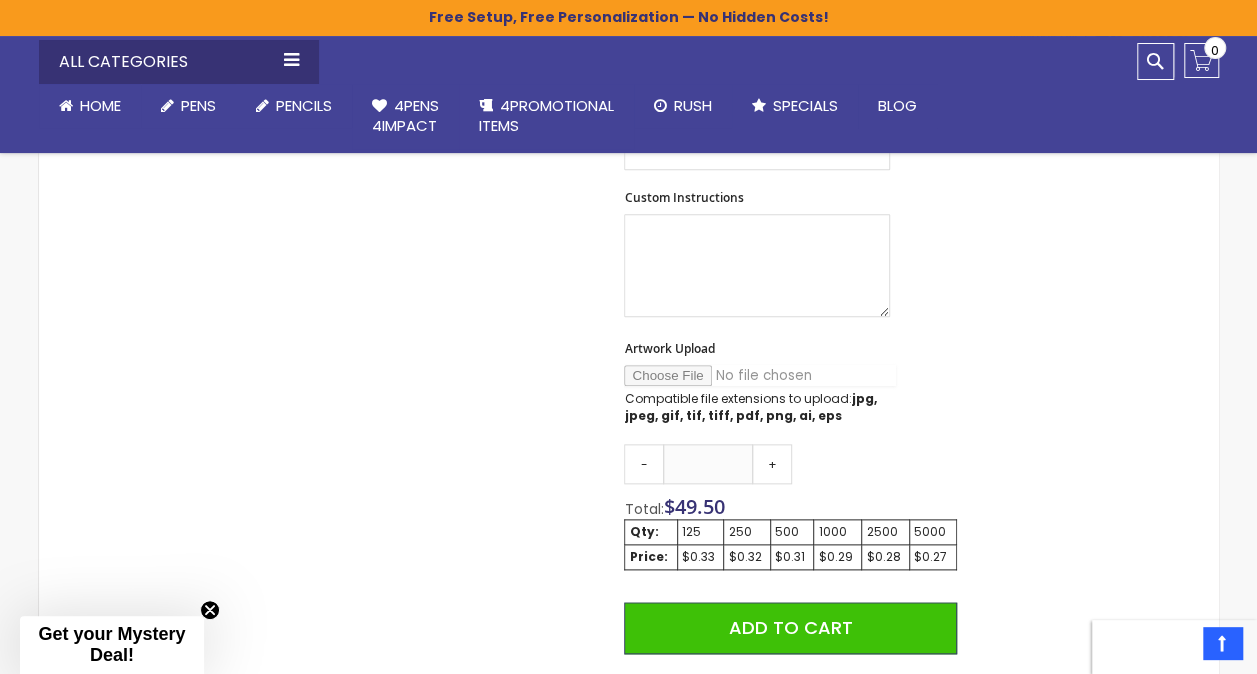 click on "Artwork Upload" at bounding box center (760, 375) 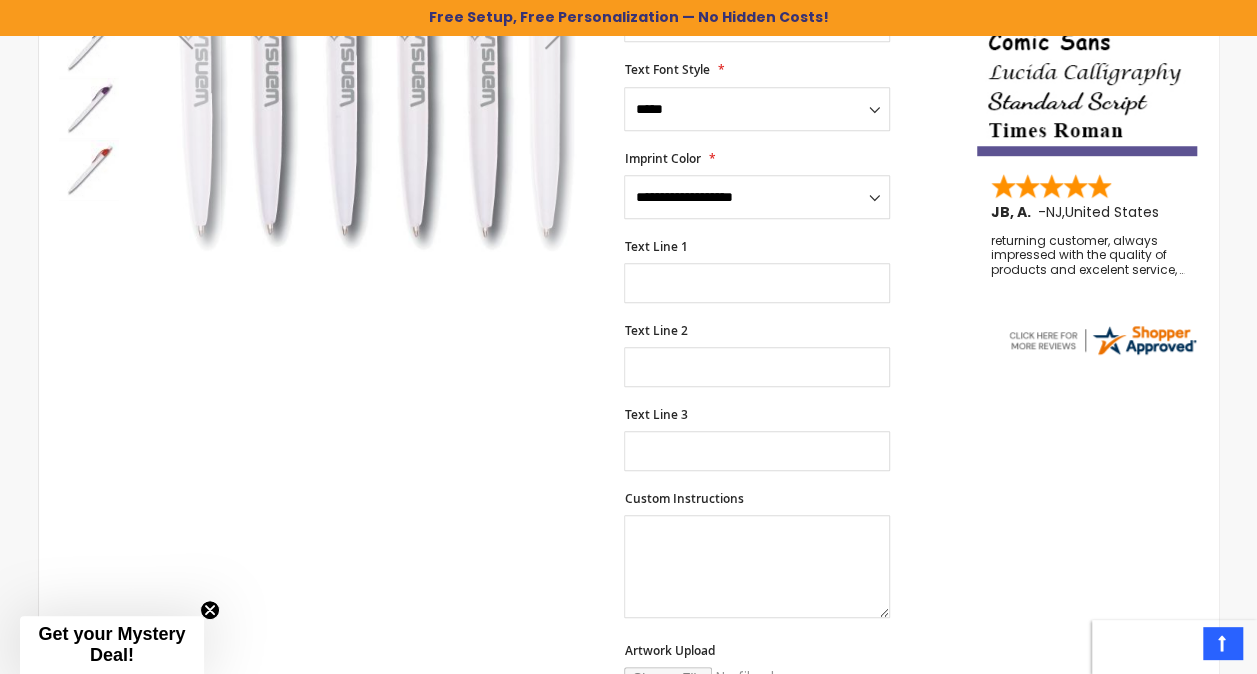 scroll, scrollTop: 0, scrollLeft: 0, axis: both 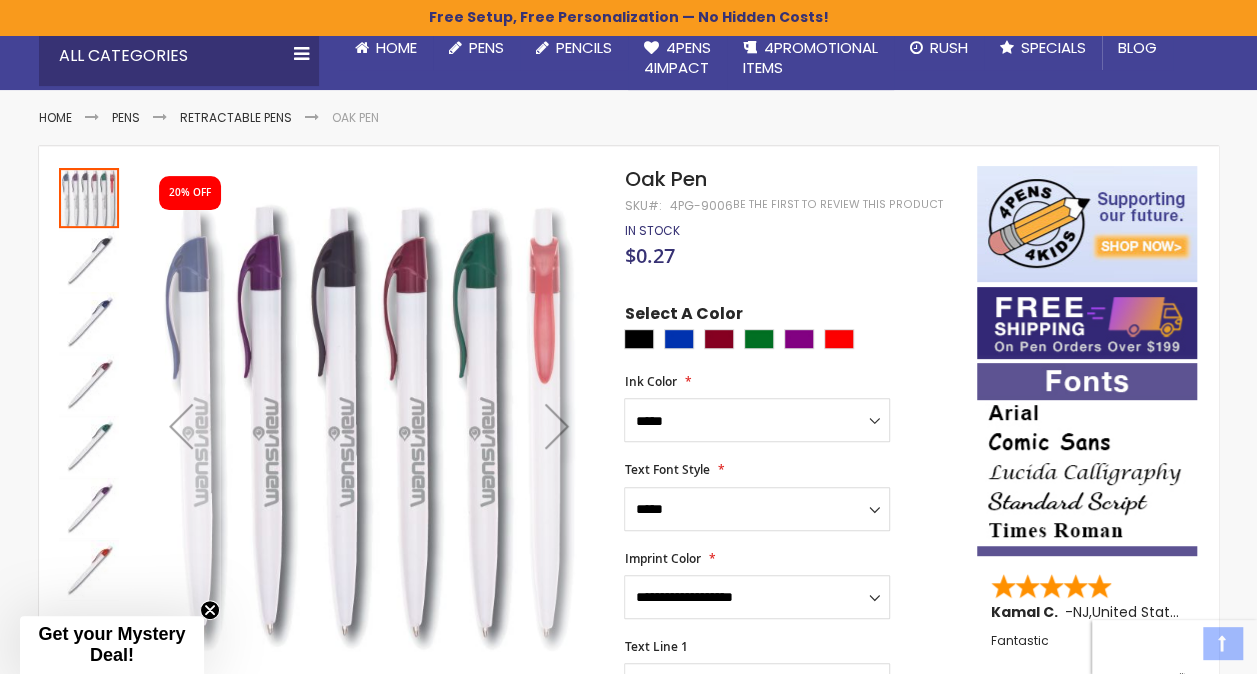 type 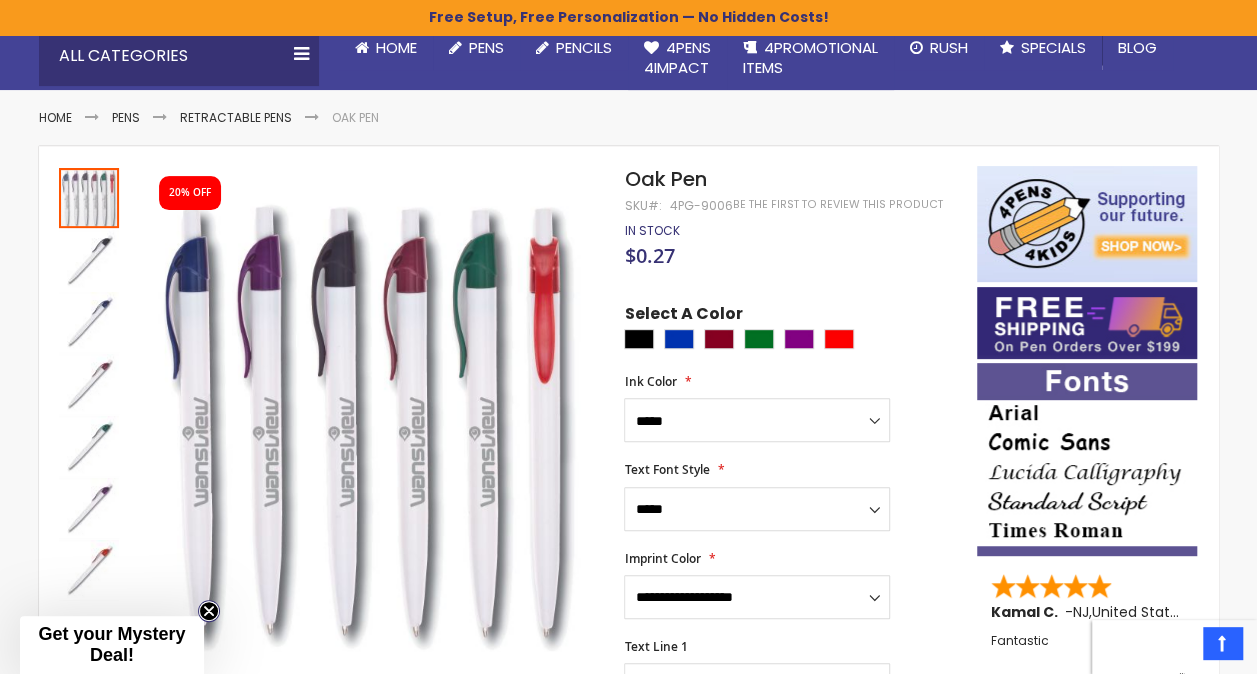 click 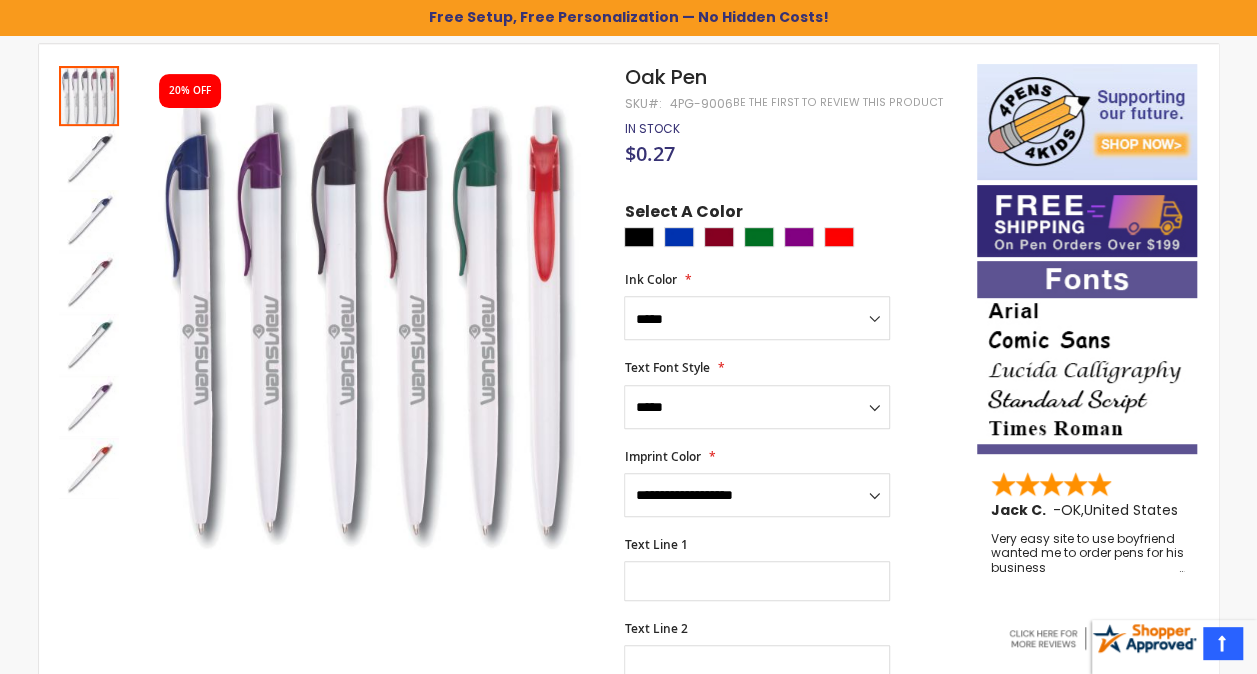 scroll, scrollTop: 400, scrollLeft: 0, axis: vertical 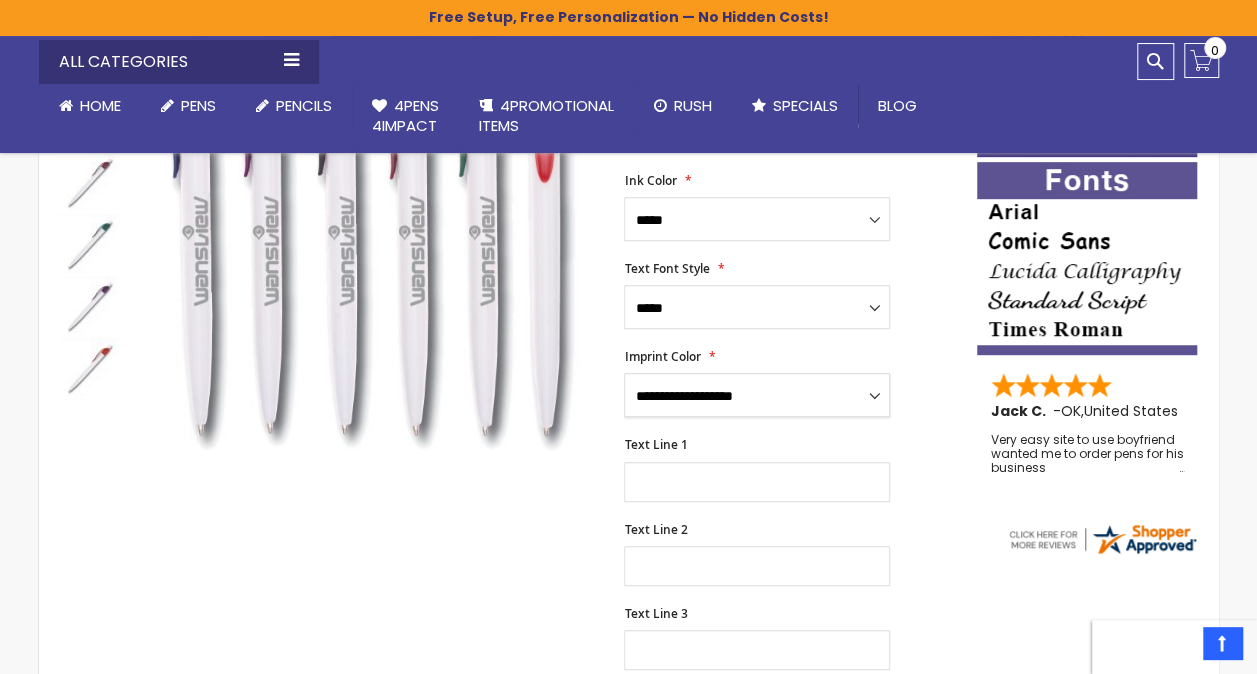 click on "**********" at bounding box center (757, 395) 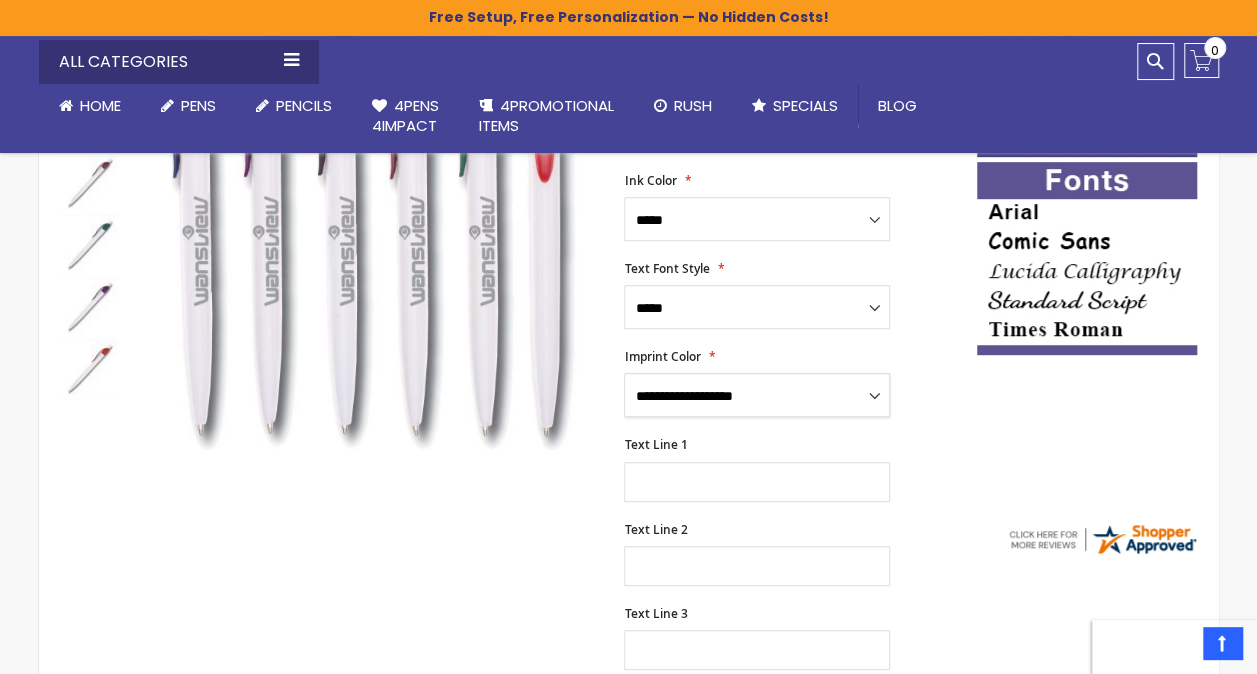 click on "**********" at bounding box center (757, 395) 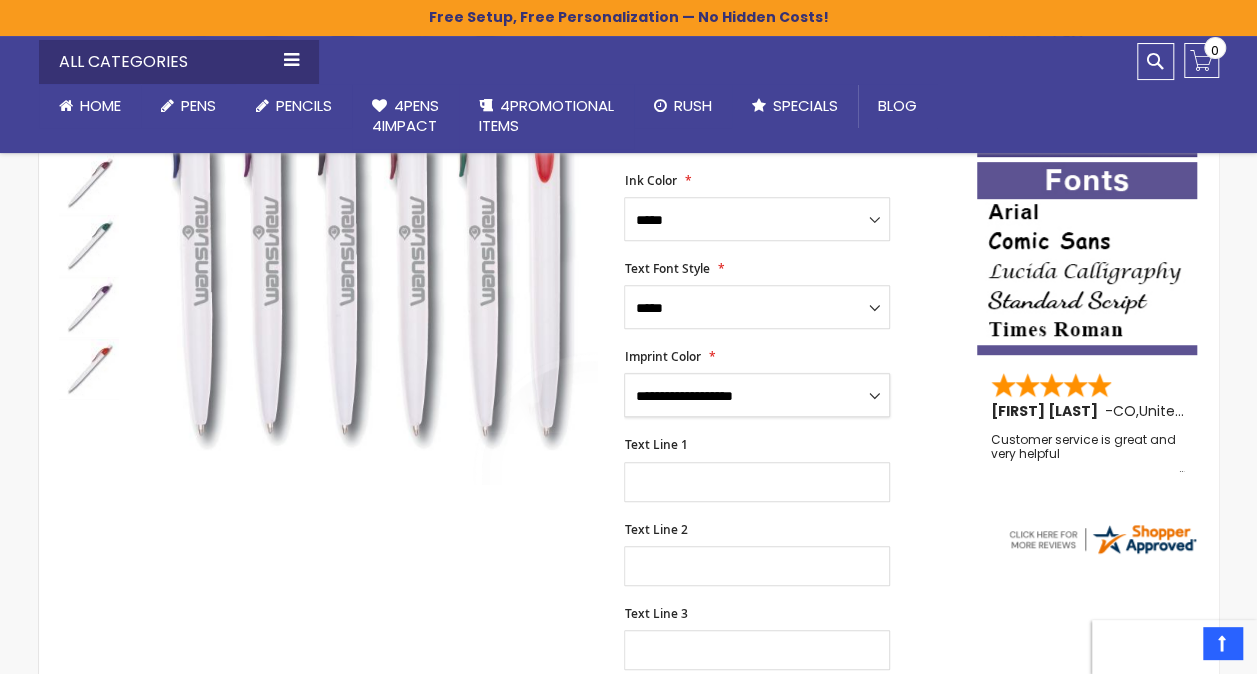 click on "**********" at bounding box center [757, 395] 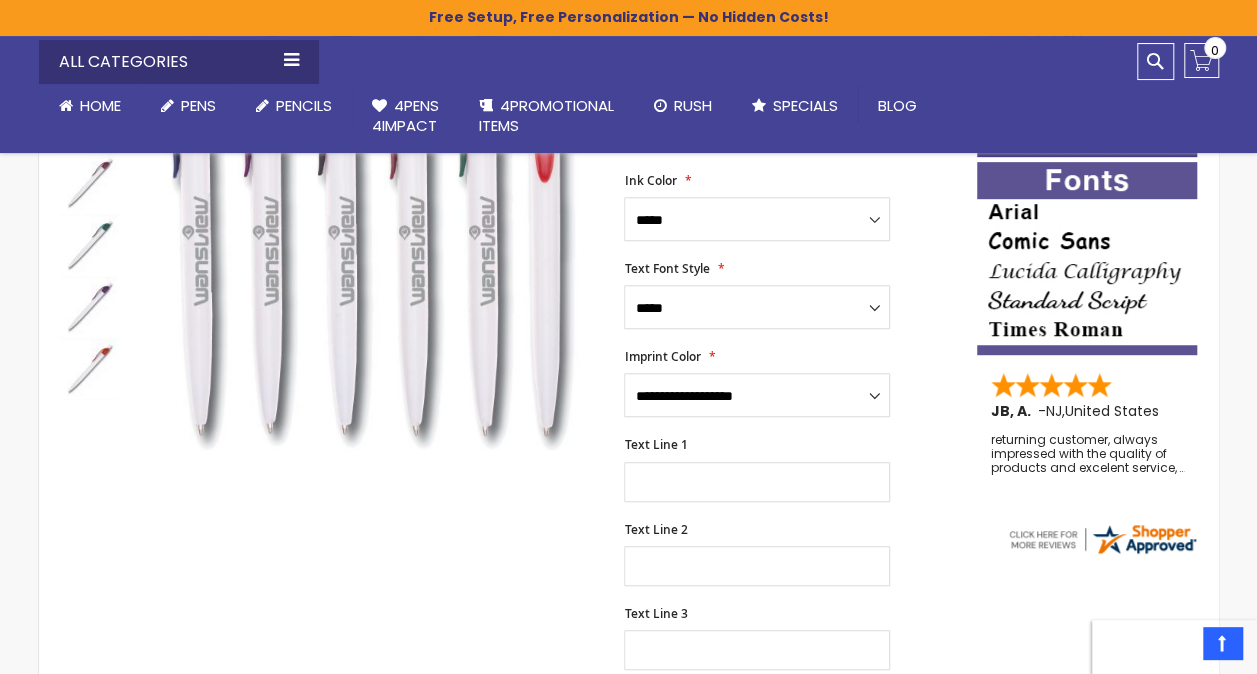click on "Skip to the end of the images gallery
20% OFF
Skip to the beginning of the images gallery
Oak Pen
SKU
4PG-9006
Be the first to review this product
In stock
Only  %1  left" at bounding box center [508, 754] 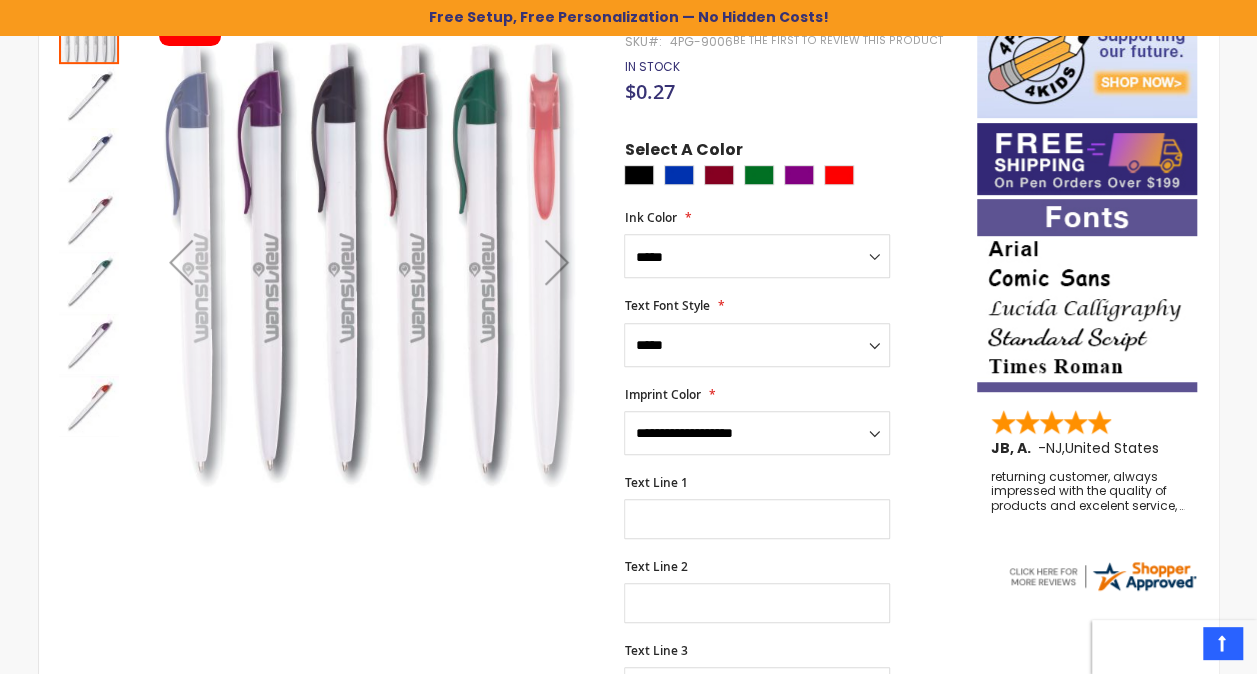 scroll, scrollTop: 100, scrollLeft: 0, axis: vertical 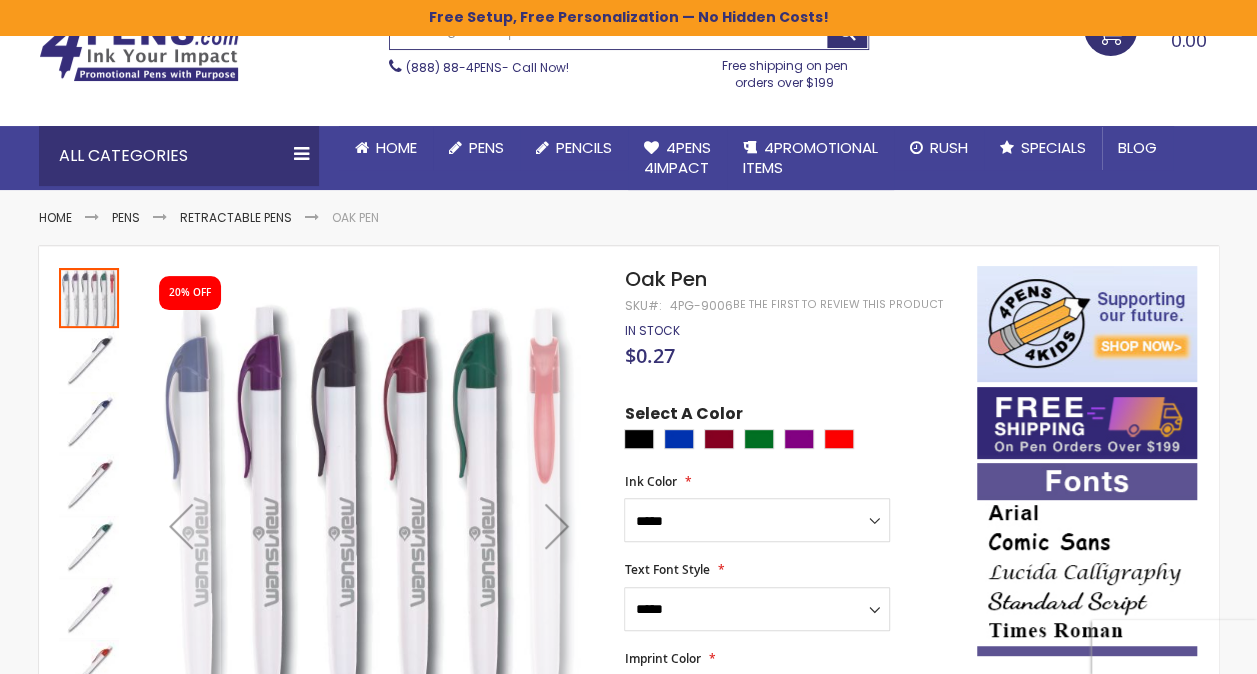 click at bounding box center [557, 526] 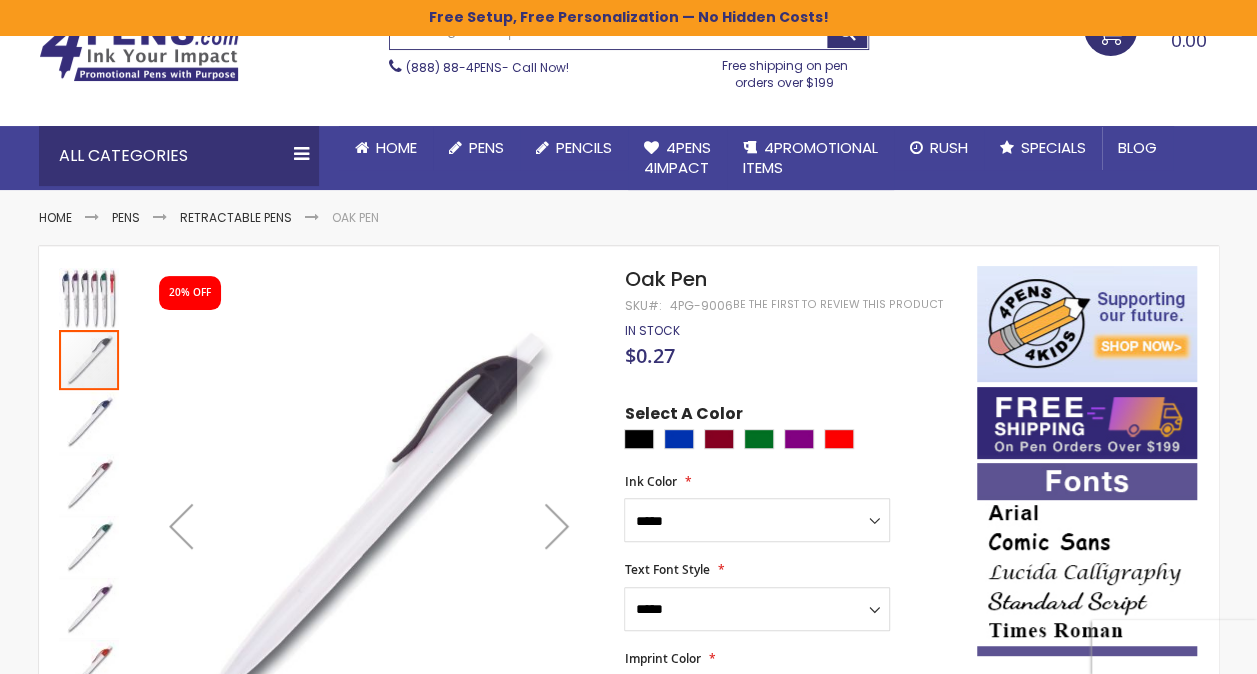 click at bounding box center [557, 526] 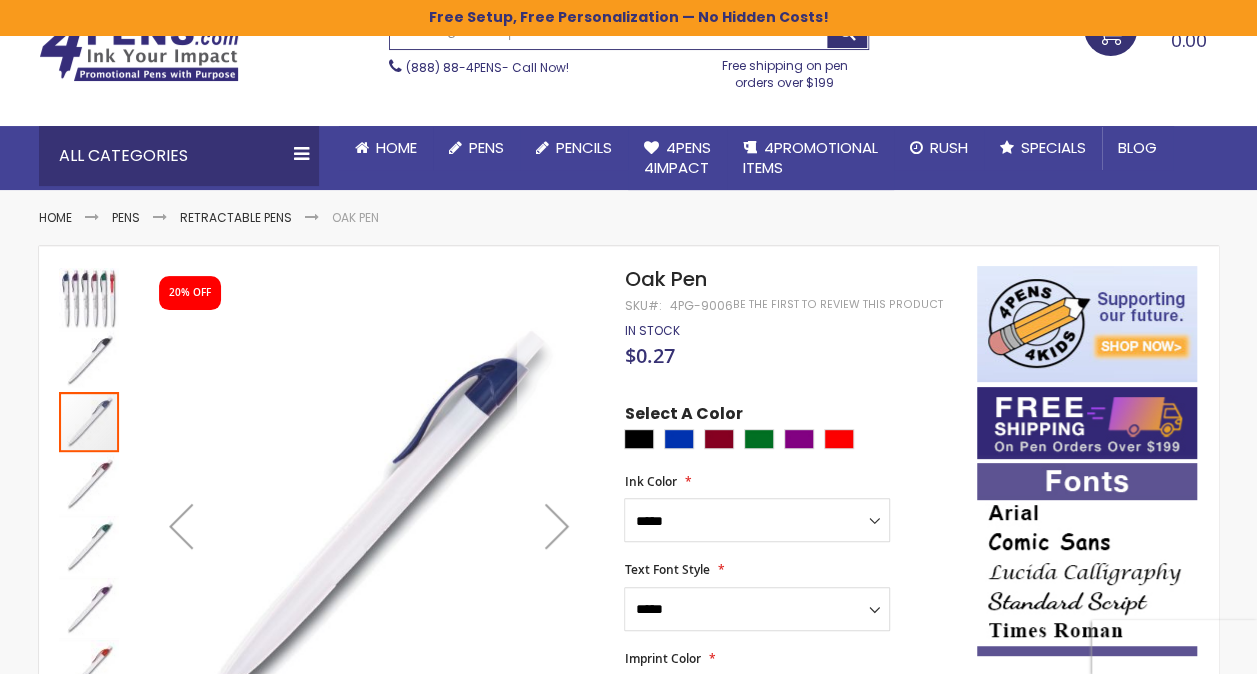 click at bounding box center [557, 526] 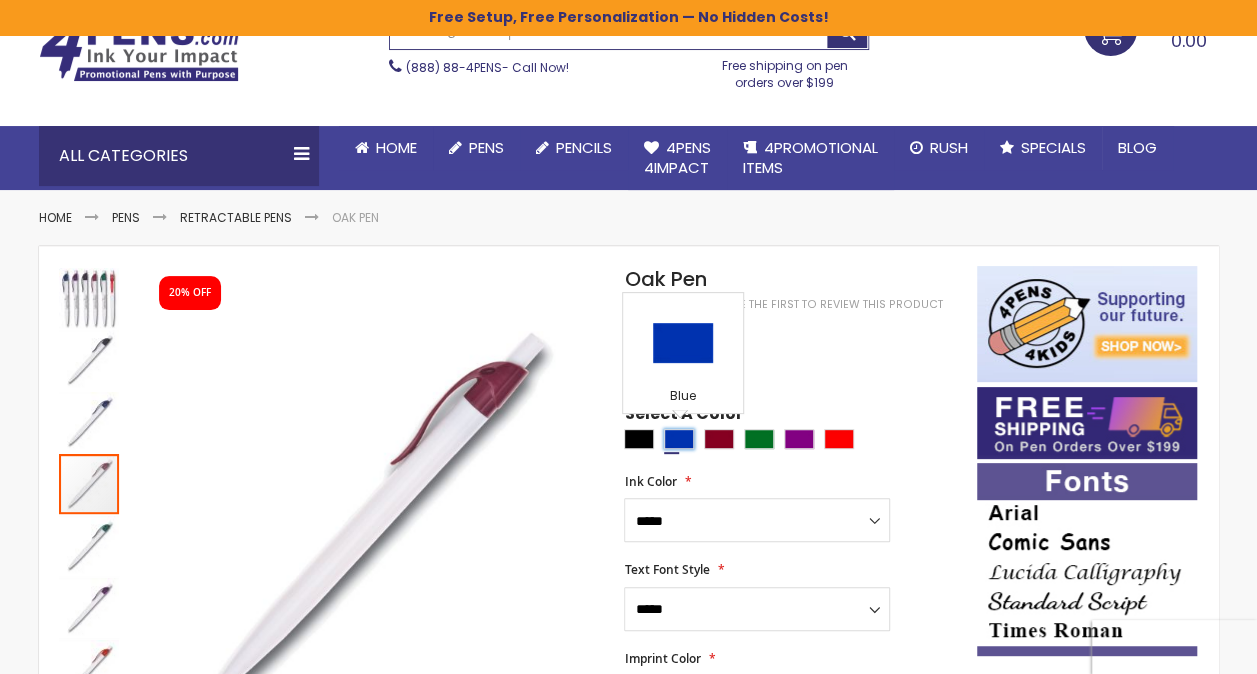 click at bounding box center [679, 439] 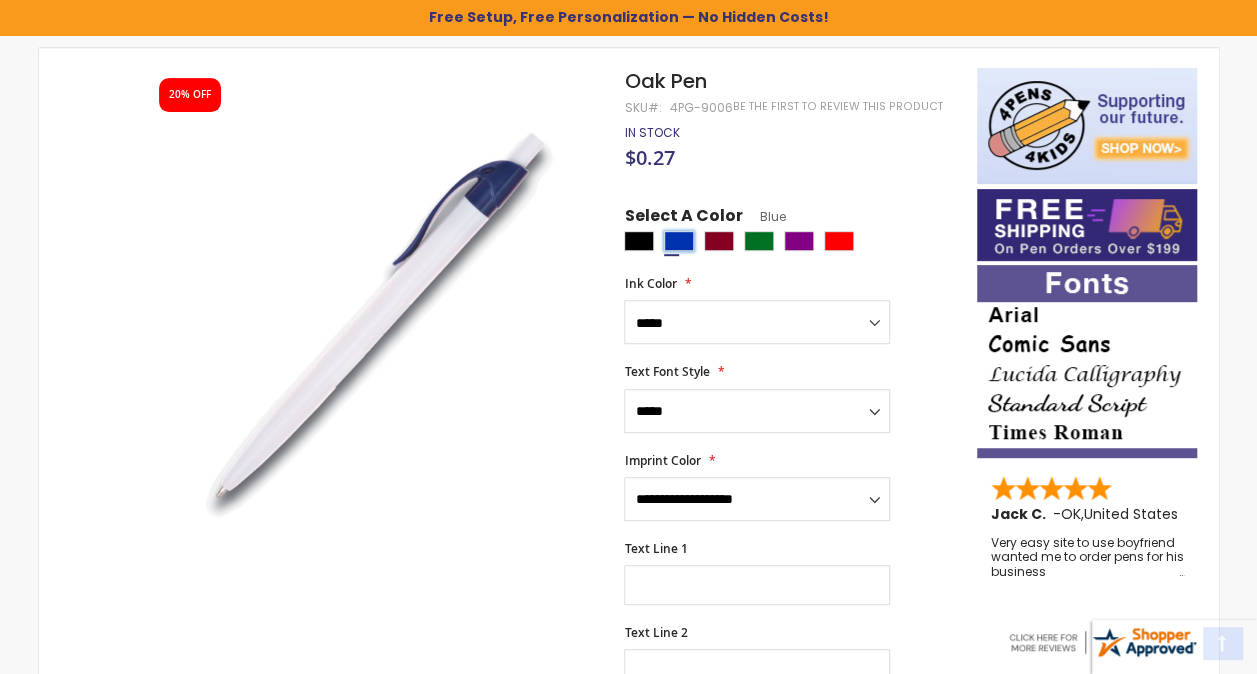 scroll, scrollTop: 300, scrollLeft: 0, axis: vertical 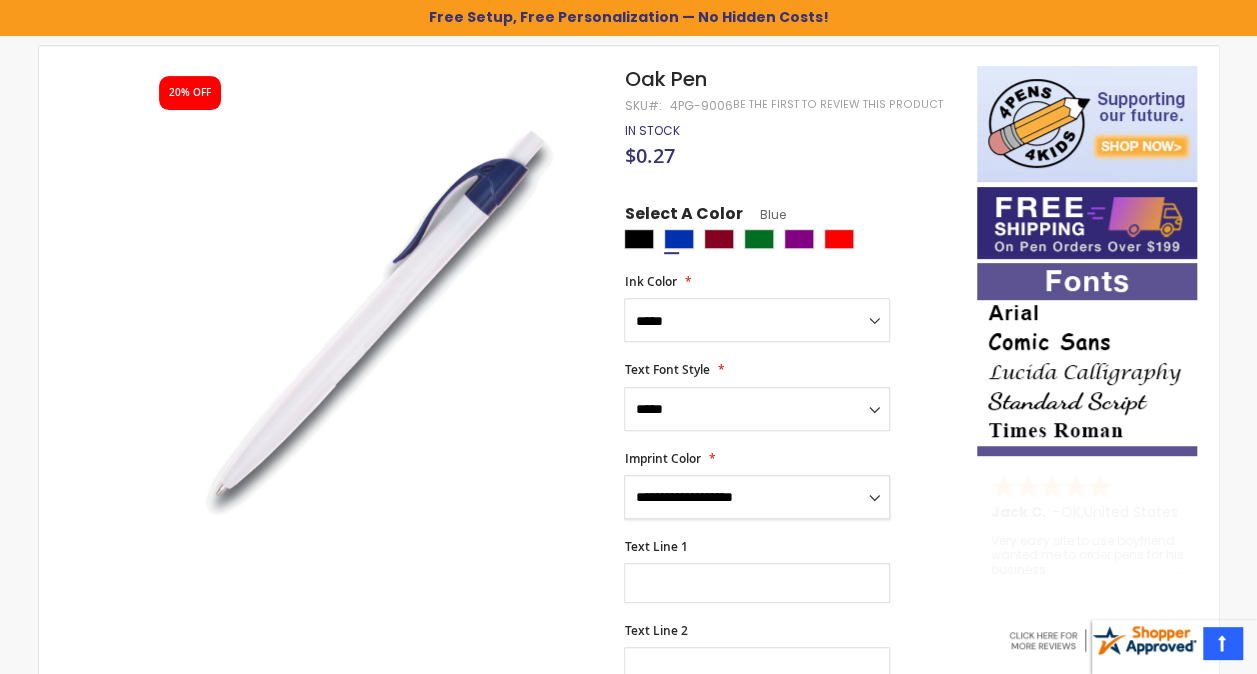 click on "**********" at bounding box center [757, 497] 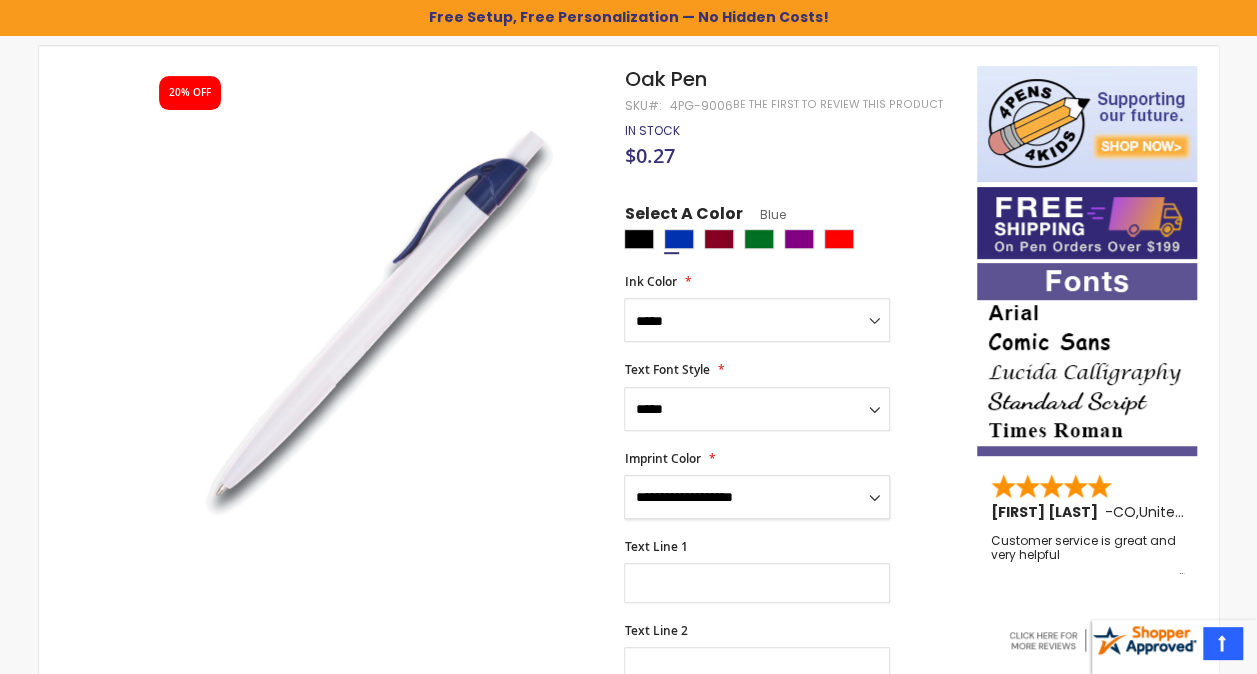 select on "****" 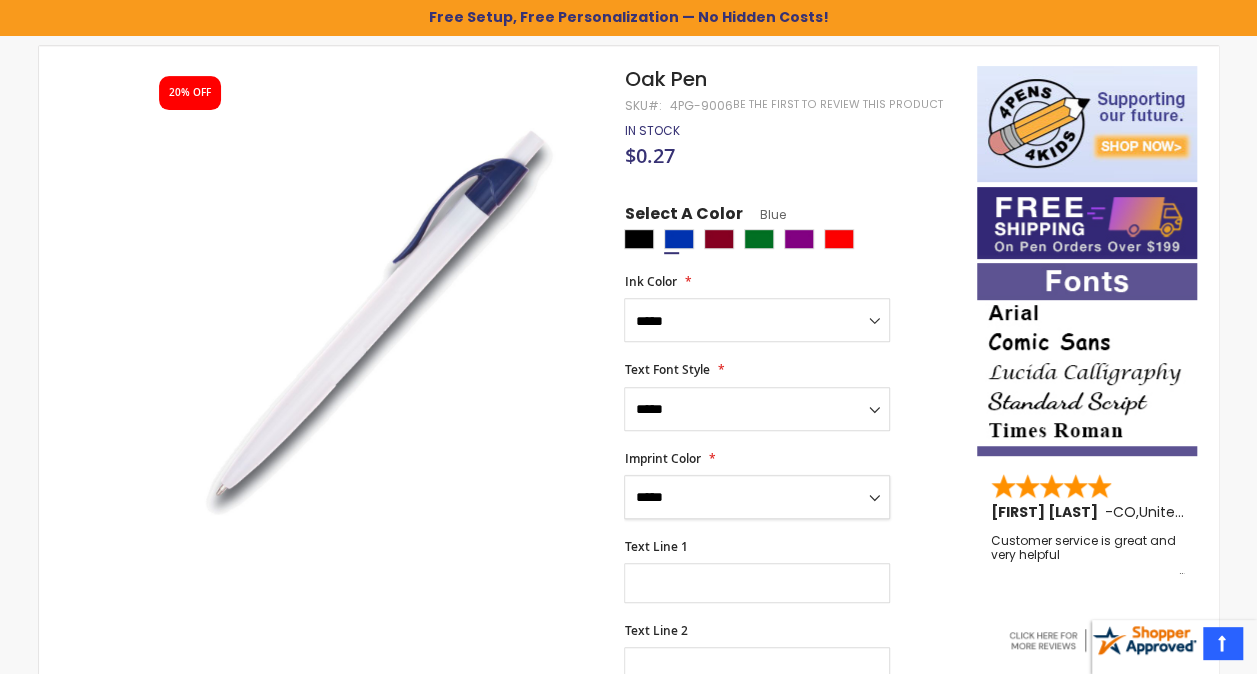 click on "**********" at bounding box center [757, 497] 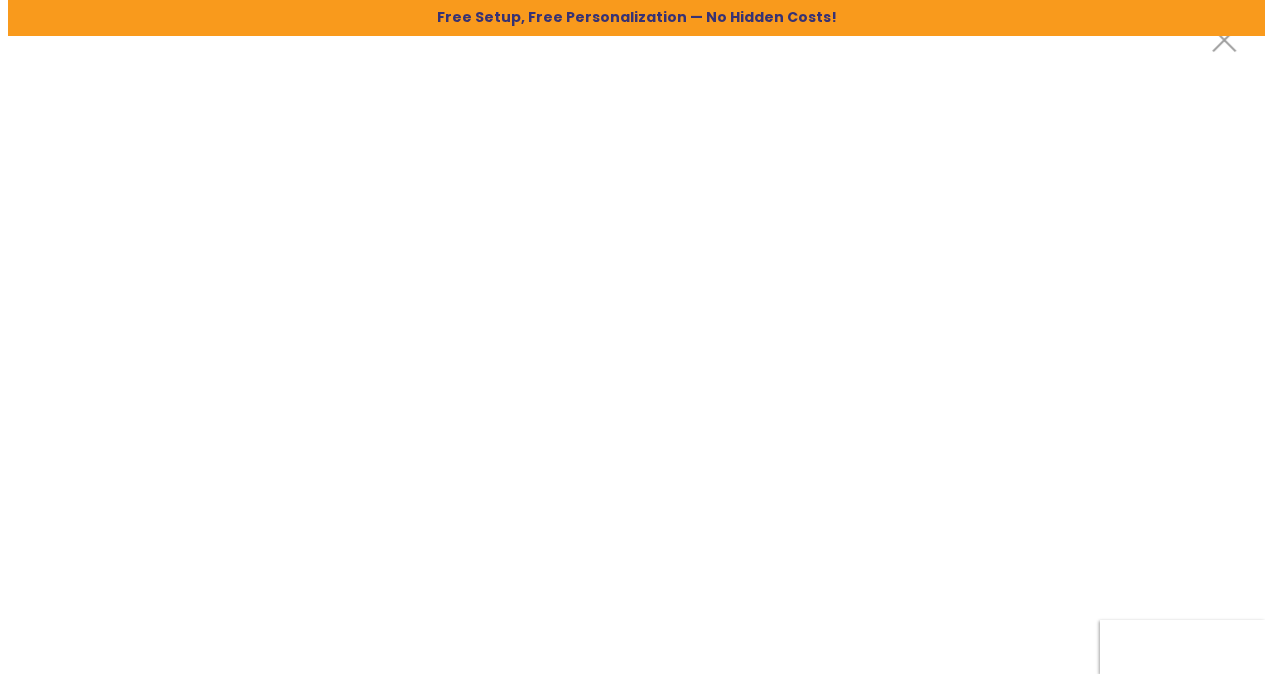 scroll, scrollTop: 0, scrollLeft: 0, axis: both 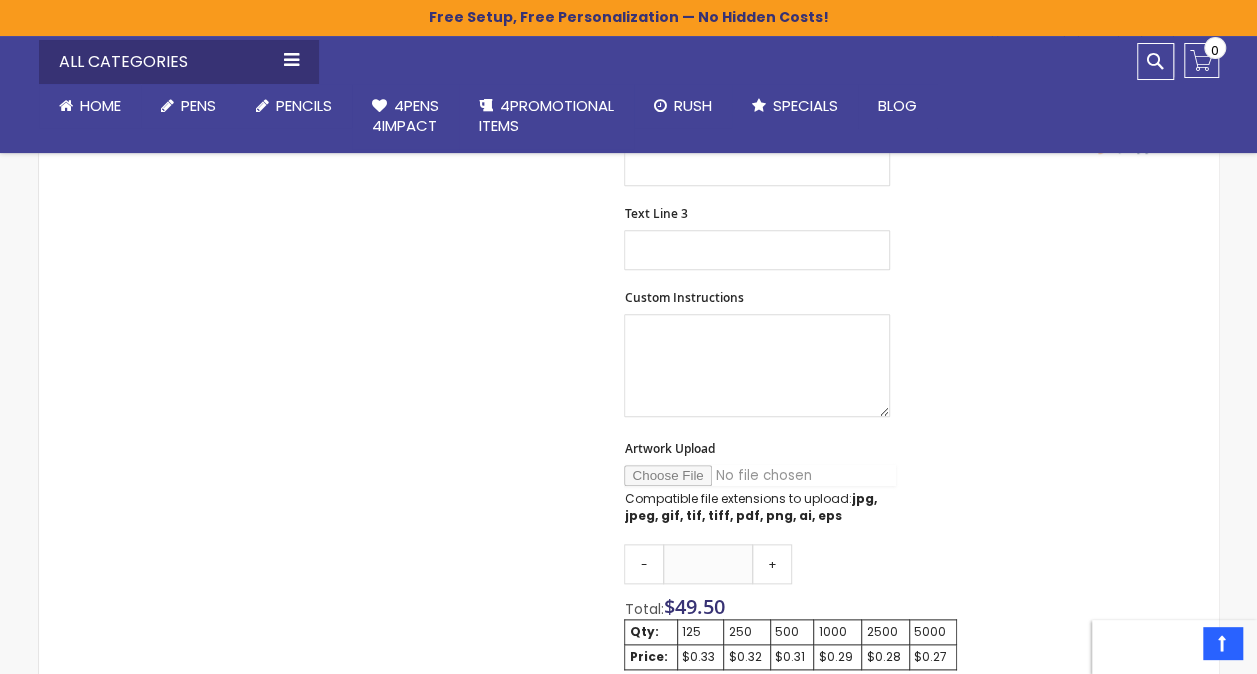 click on "Artwork Upload" at bounding box center [760, 475] 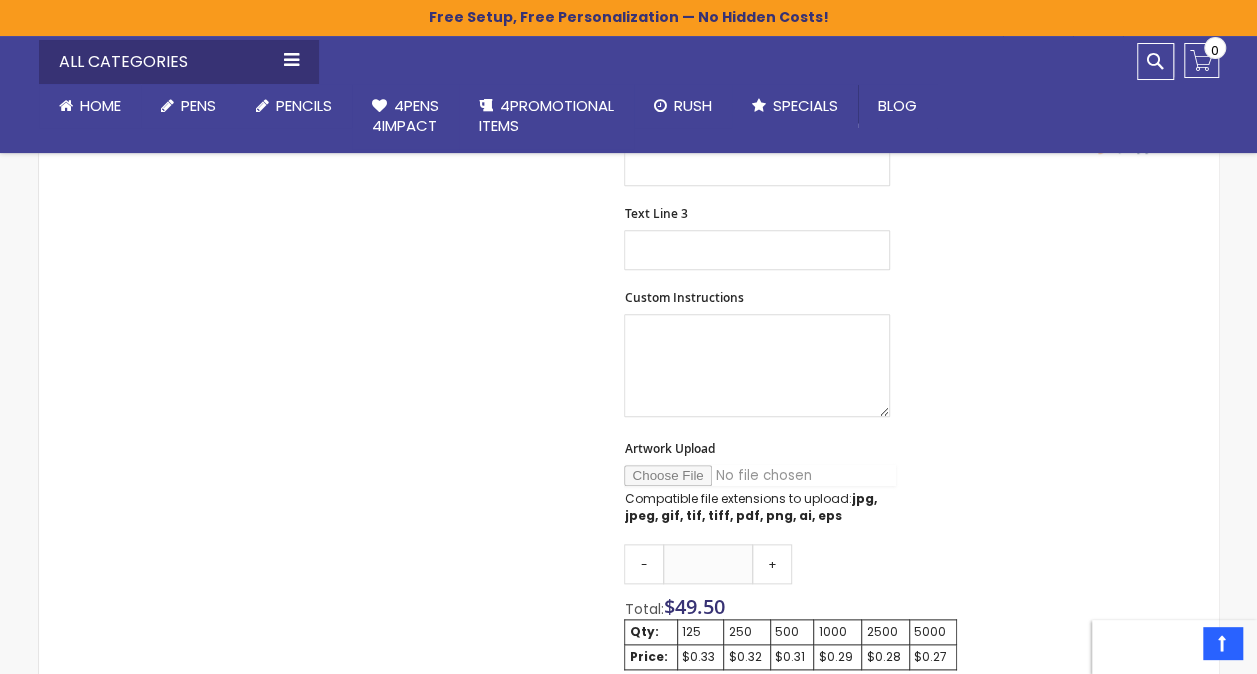 type on "**********" 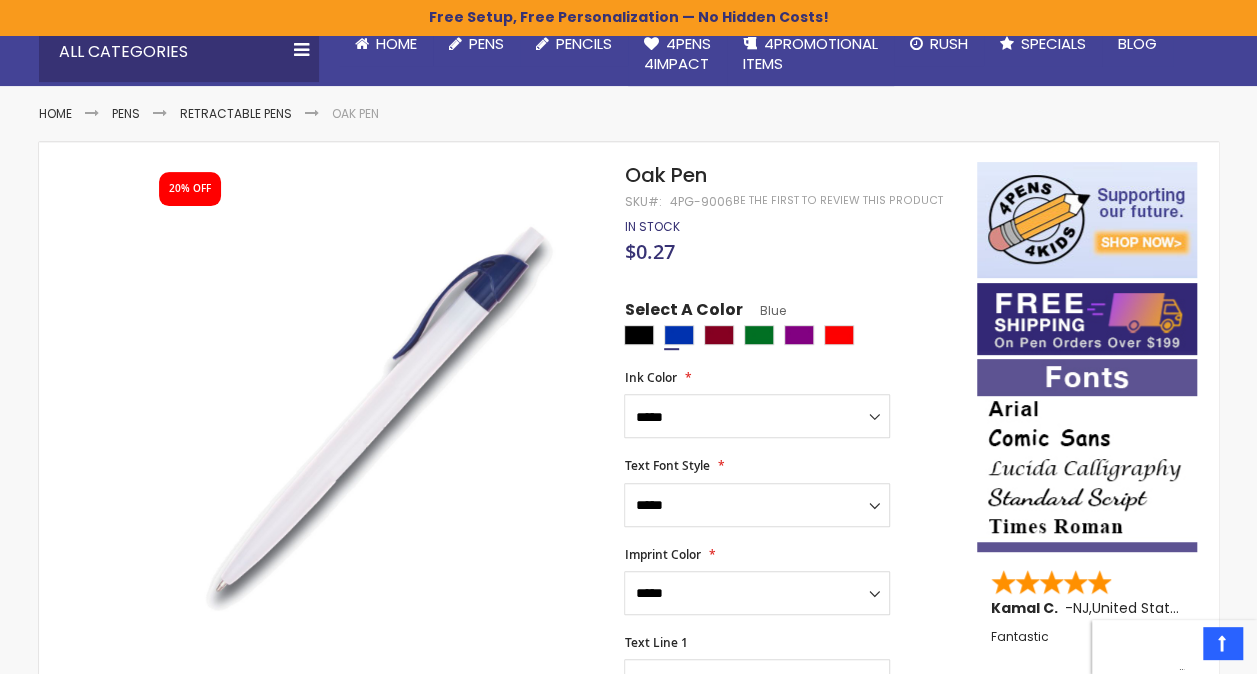 scroll, scrollTop: 200, scrollLeft: 0, axis: vertical 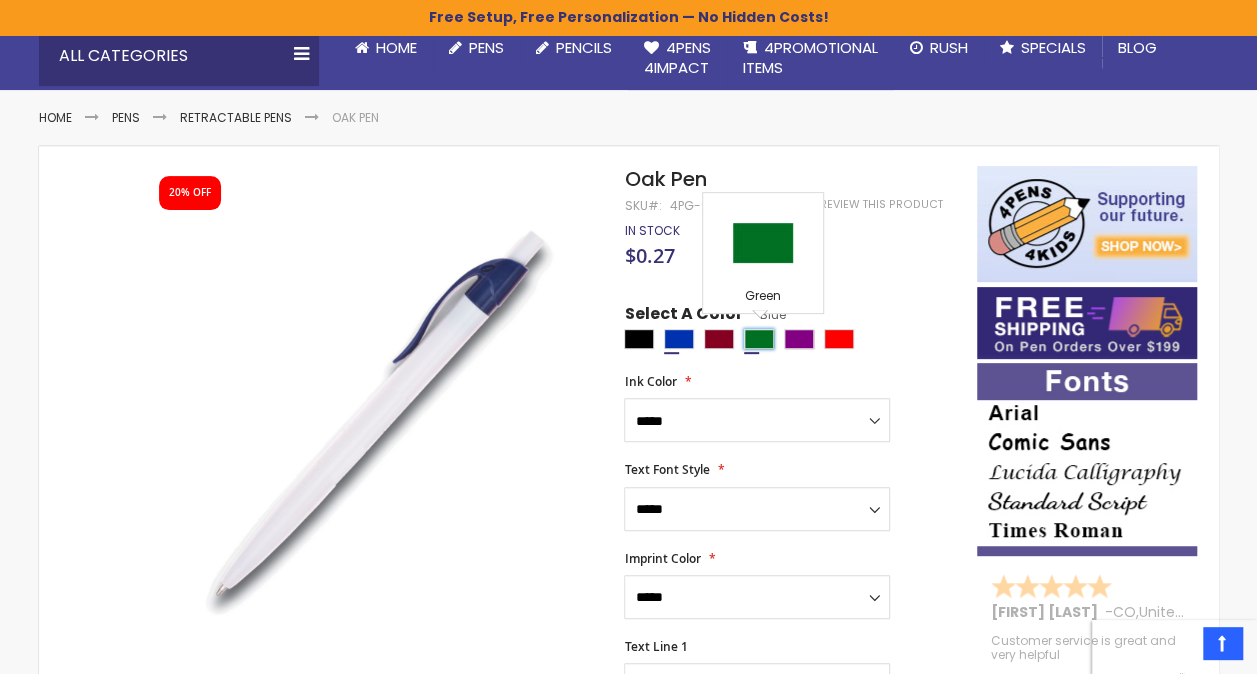 click at bounding box center (759, 339) 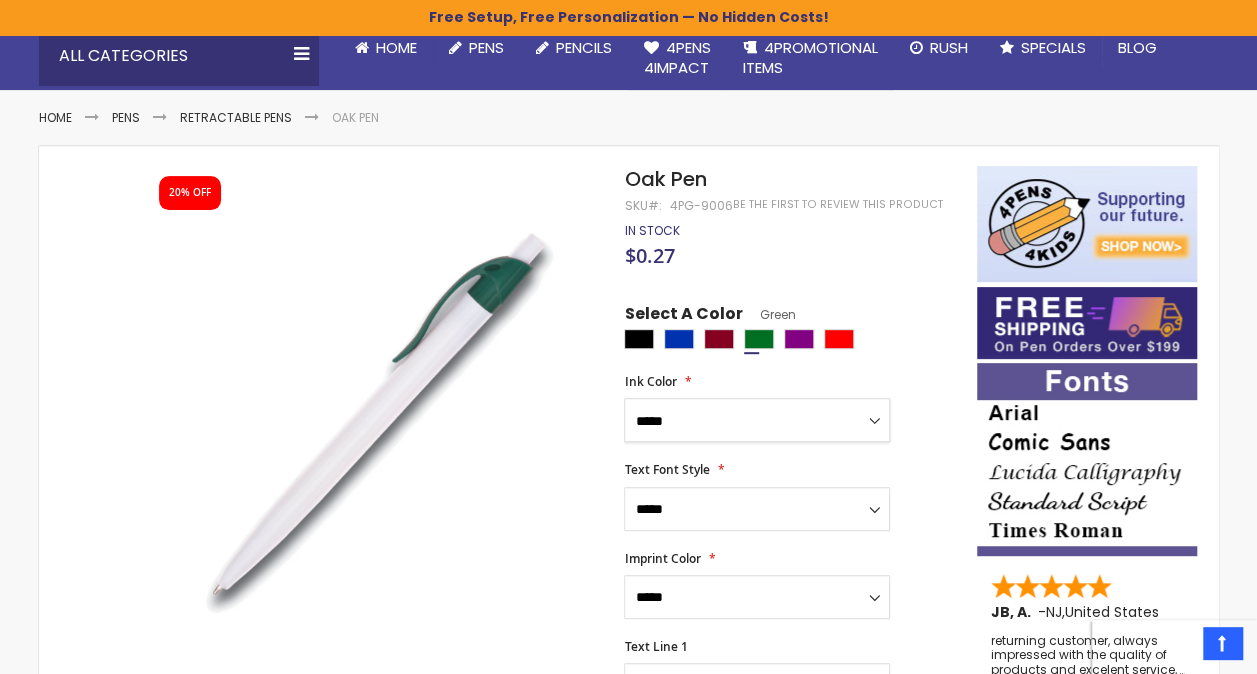 click on "**********" at bounding box center [757, 420] 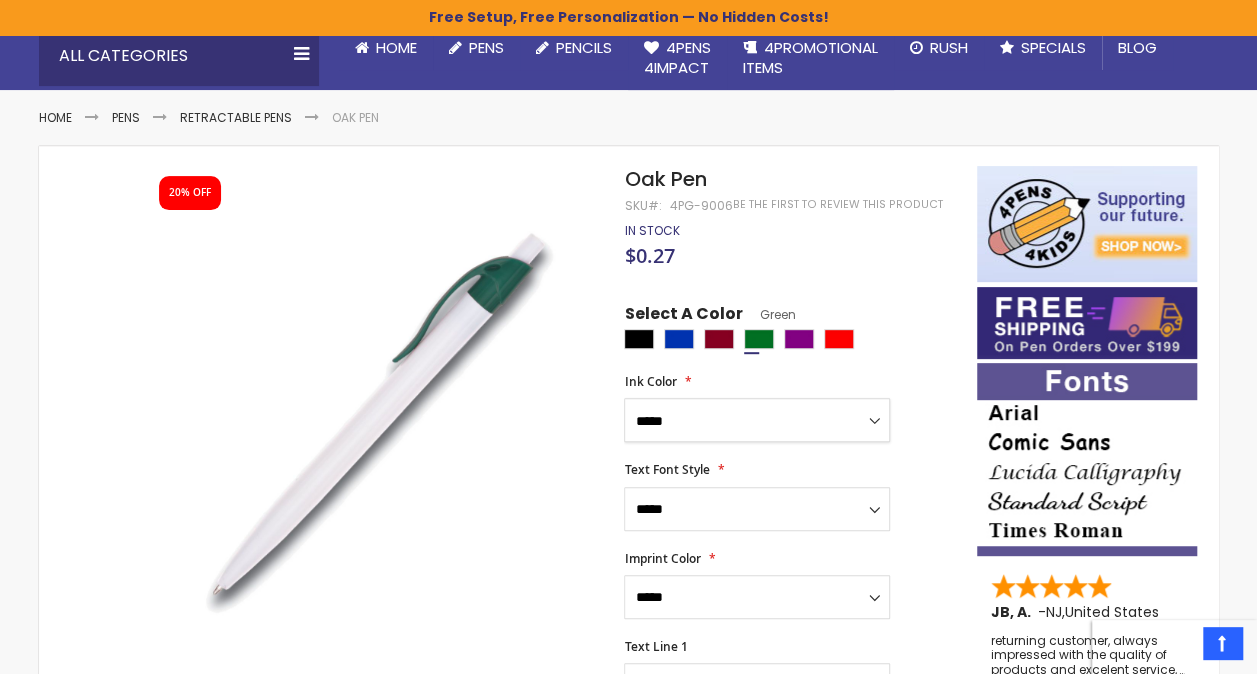 scroll, scrollTop: 300, scrollLeft: 0, axis: vertical 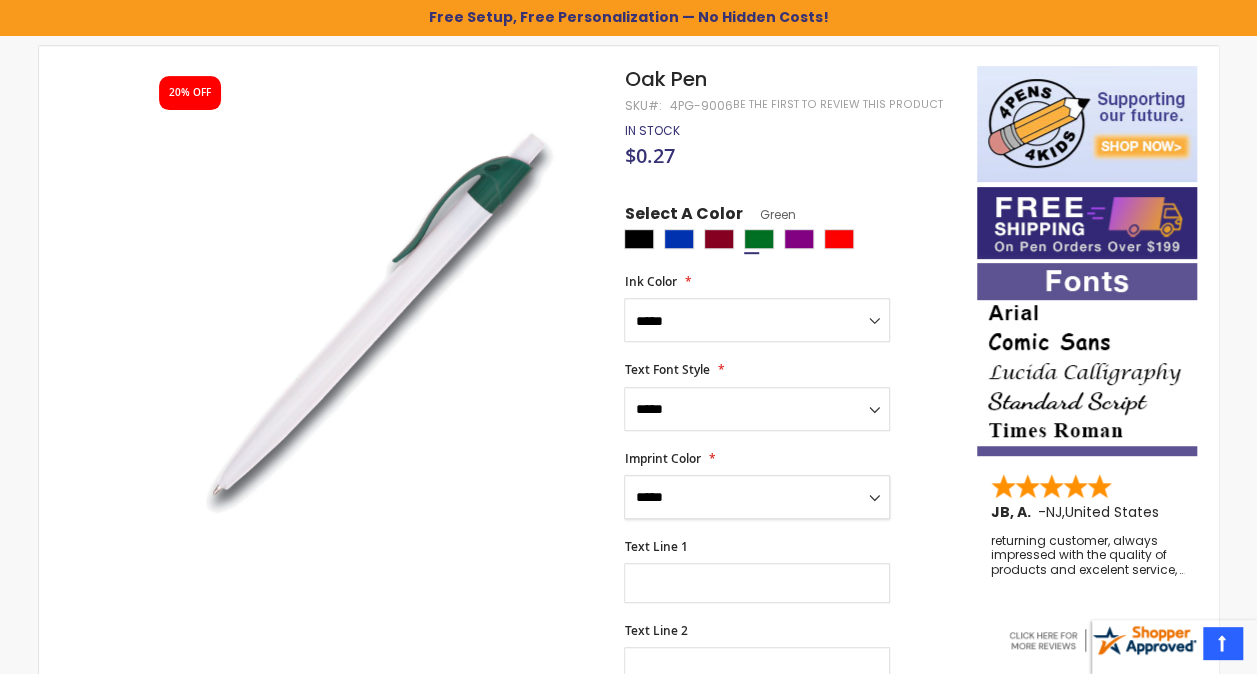 click on "**********" at bounding box center (757, 497) 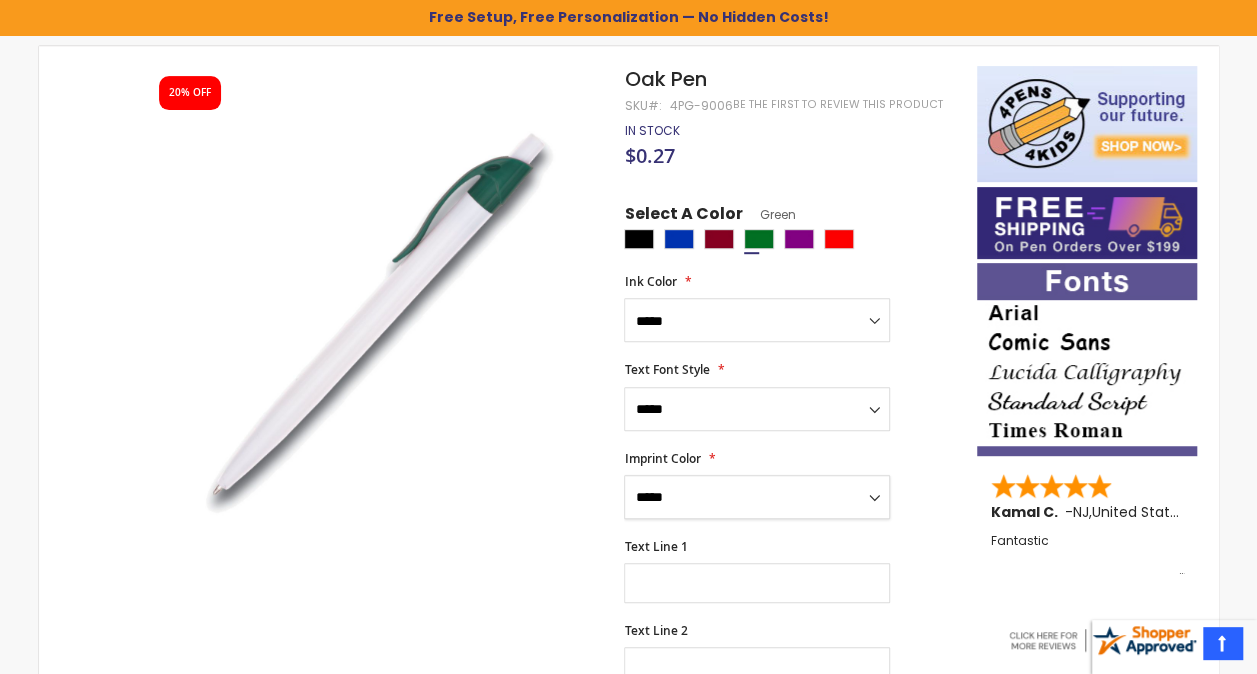 select on "****" 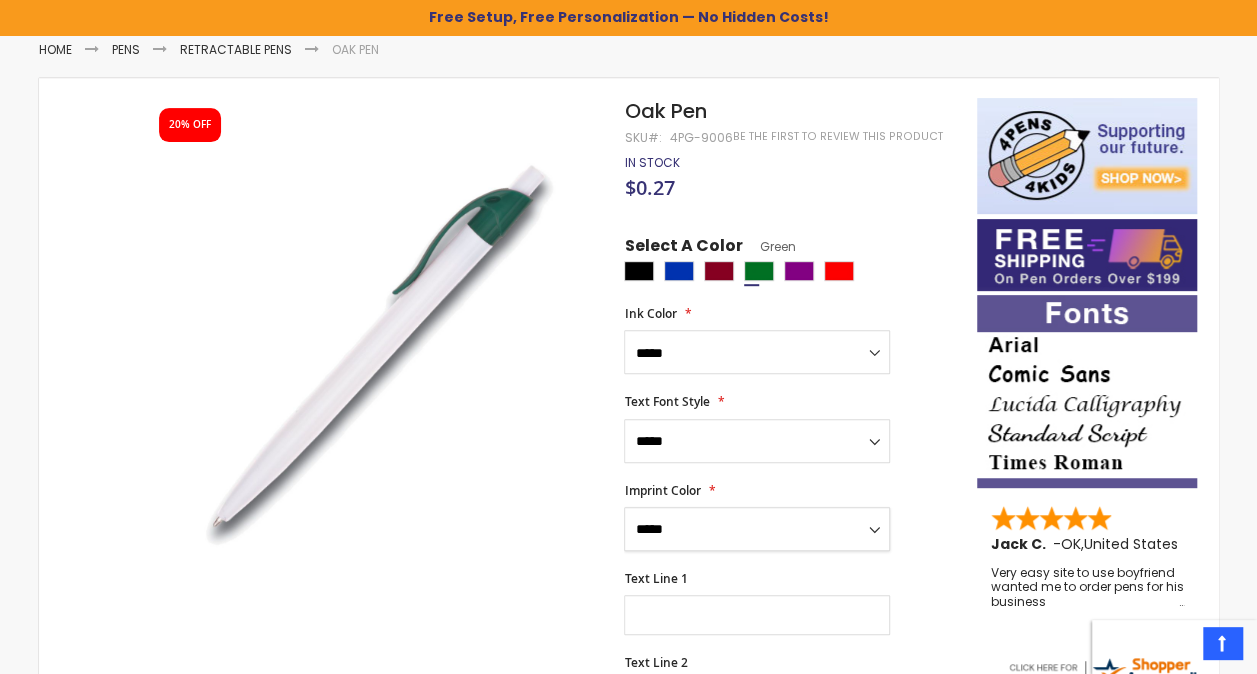 scroll, scrollTop: 300, scrollLeft: 0, axis: vertical 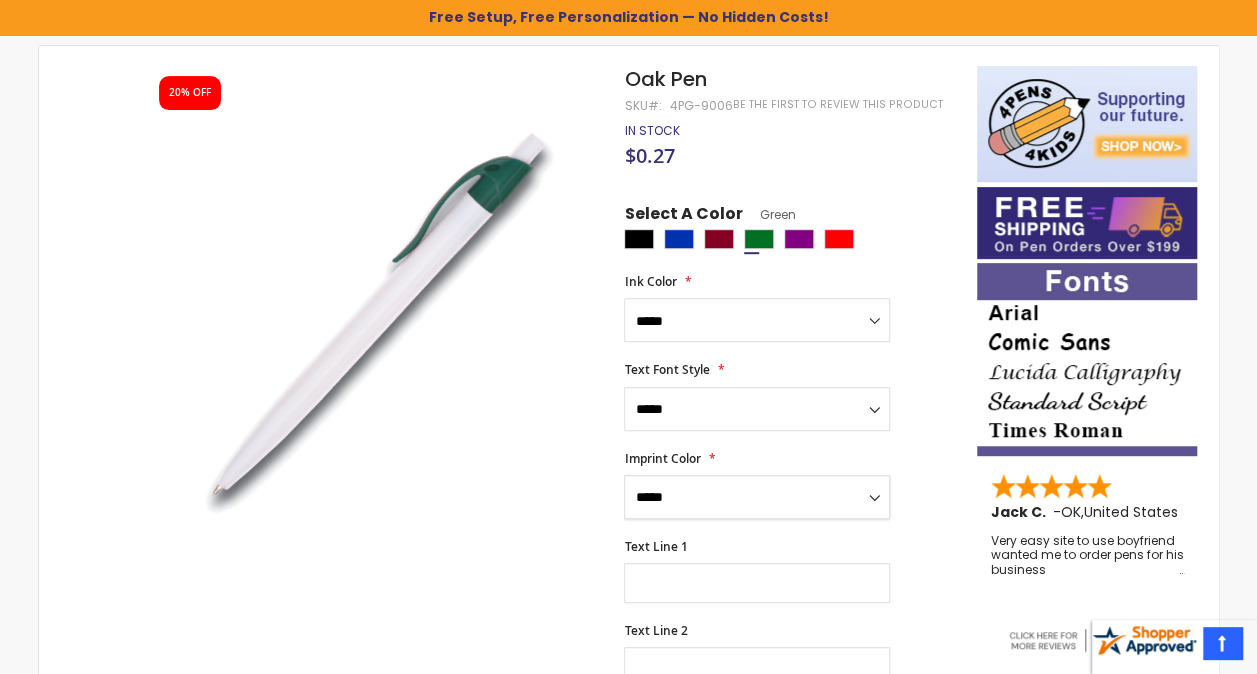 click on "**********" at bounding box center [757, 497] 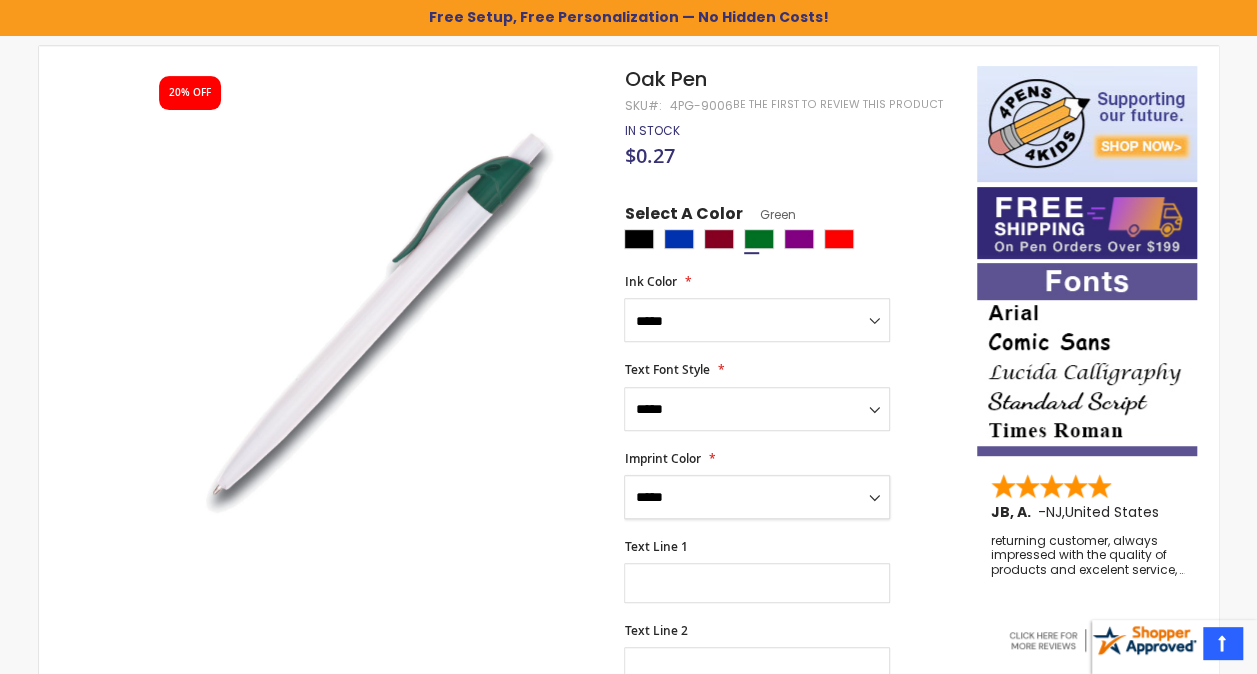 select 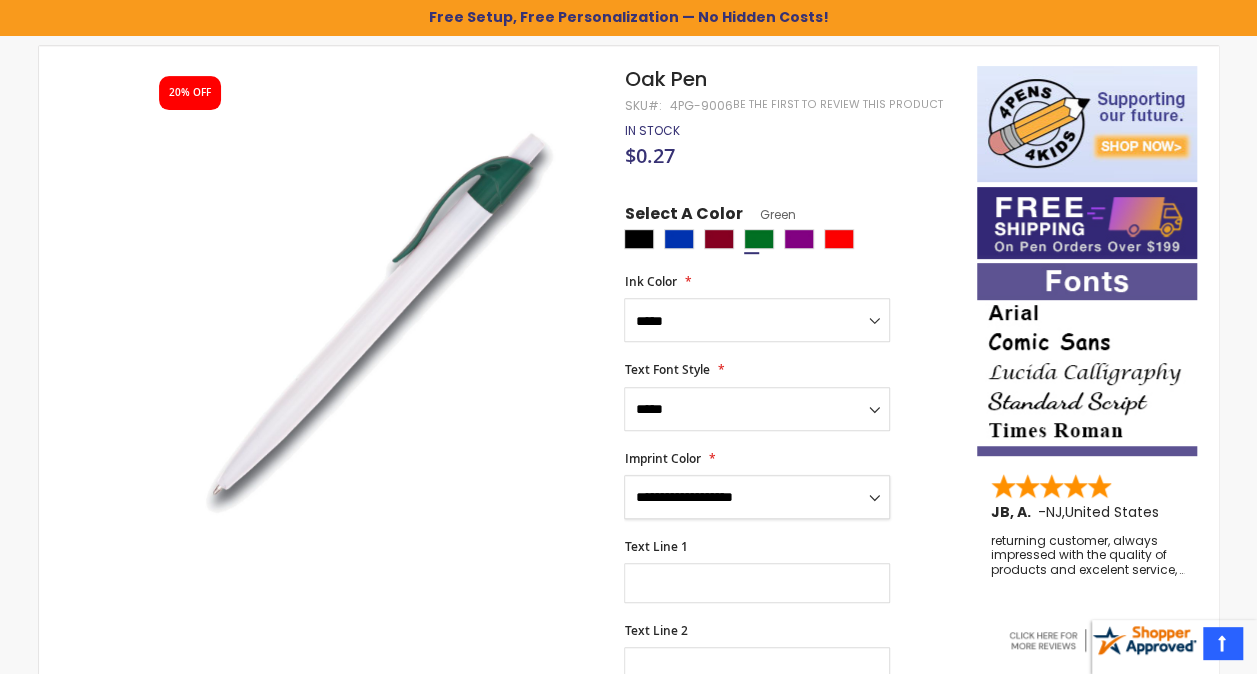 click on "**********" at bounding box center [757, 497] 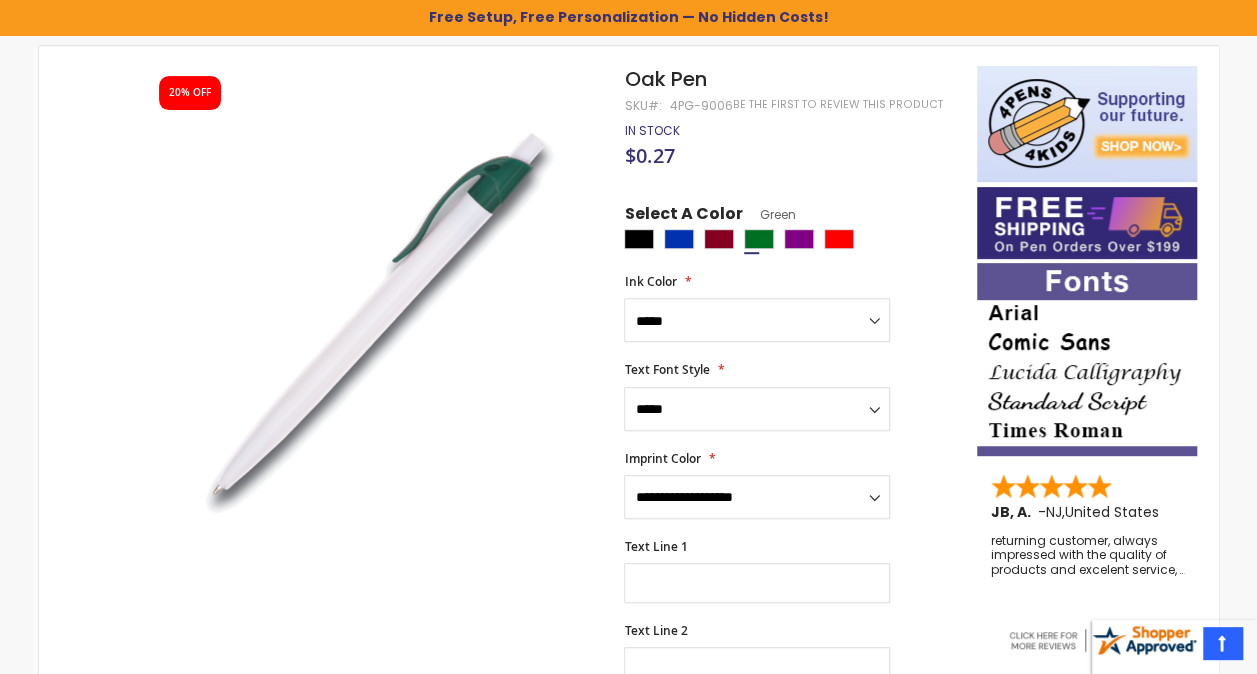 click on "Skip to the end of the images gallery
20% OFF
Skip to the beginning of the images gallery
Oak Pen
SKU
4PG-9006
Be the first to review this product
In stock
Only  %1  left" at bounding box center (508, 855) 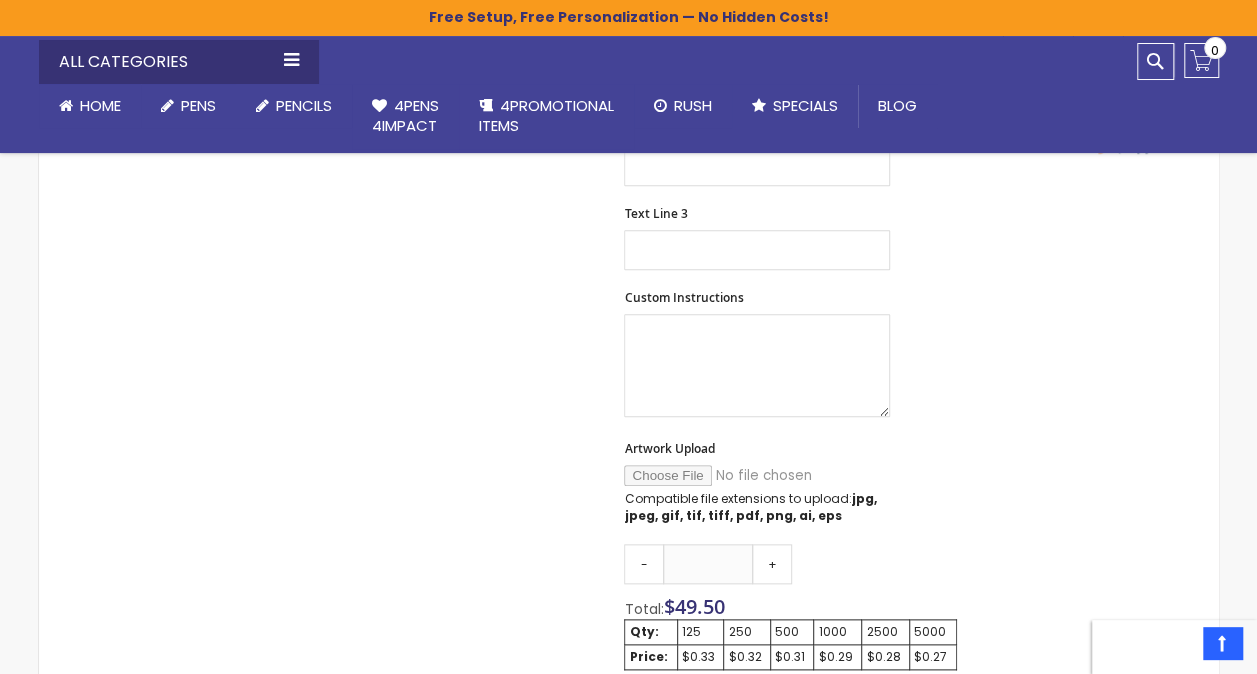 scroll, scrollTop: 1300, scrollLeft: 0, axis: vertical 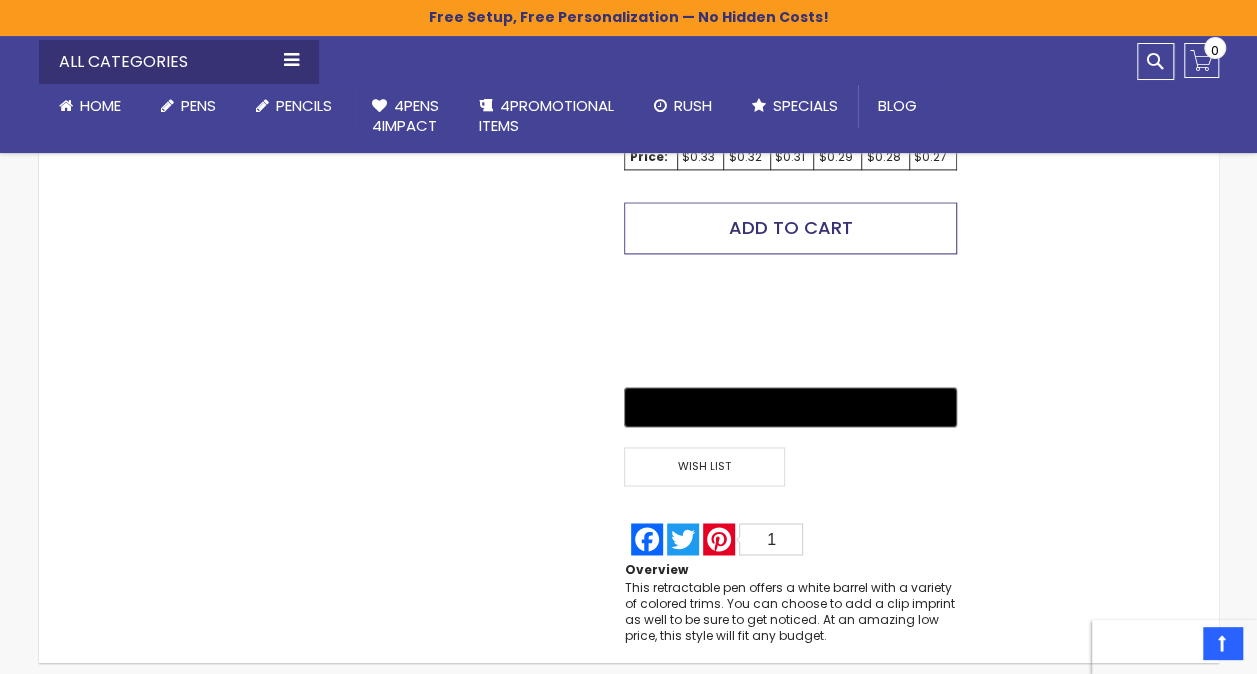click on "Add to Cart" at bounding box center [791, 227] 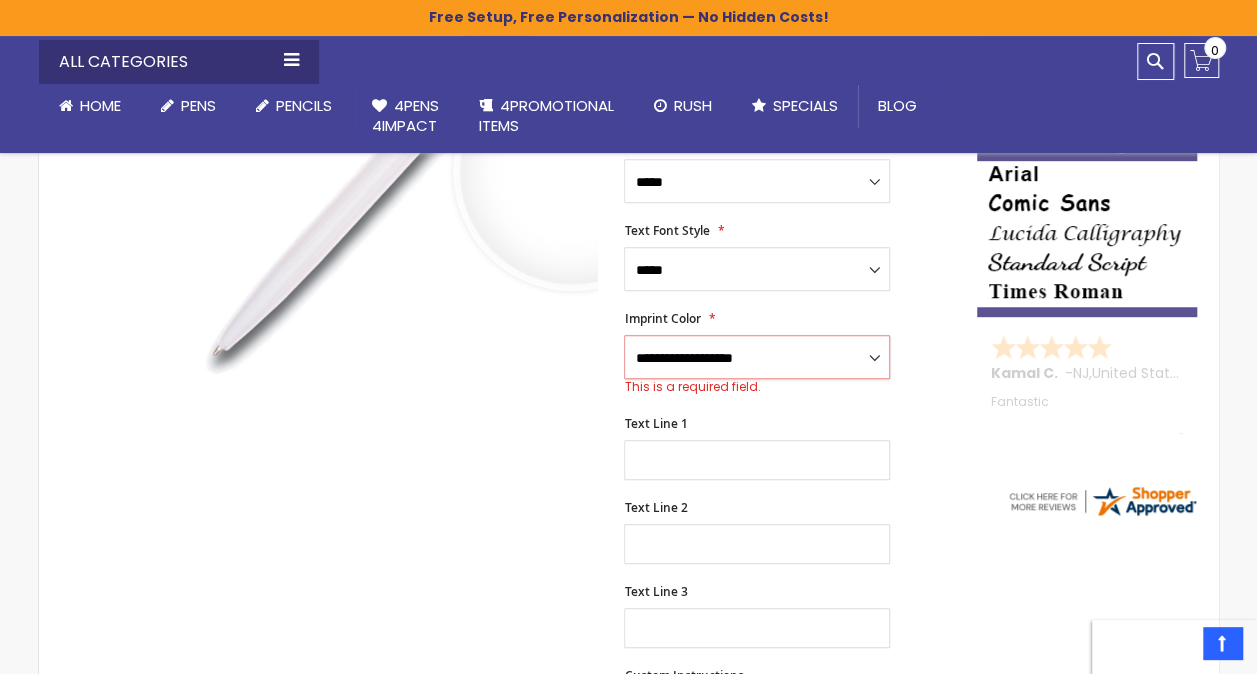 scroll, scrollTop: 436, scrollLeft: 0, axis: vertical 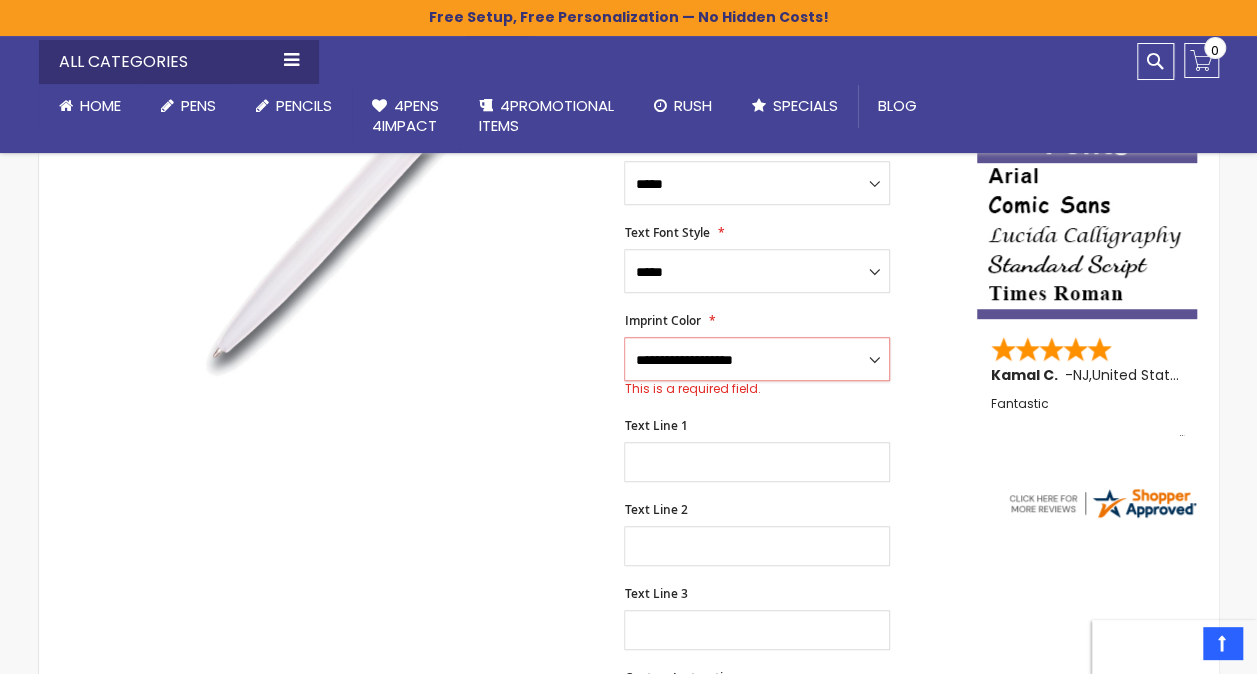 click on "**********" at bounding box center [757, 359] 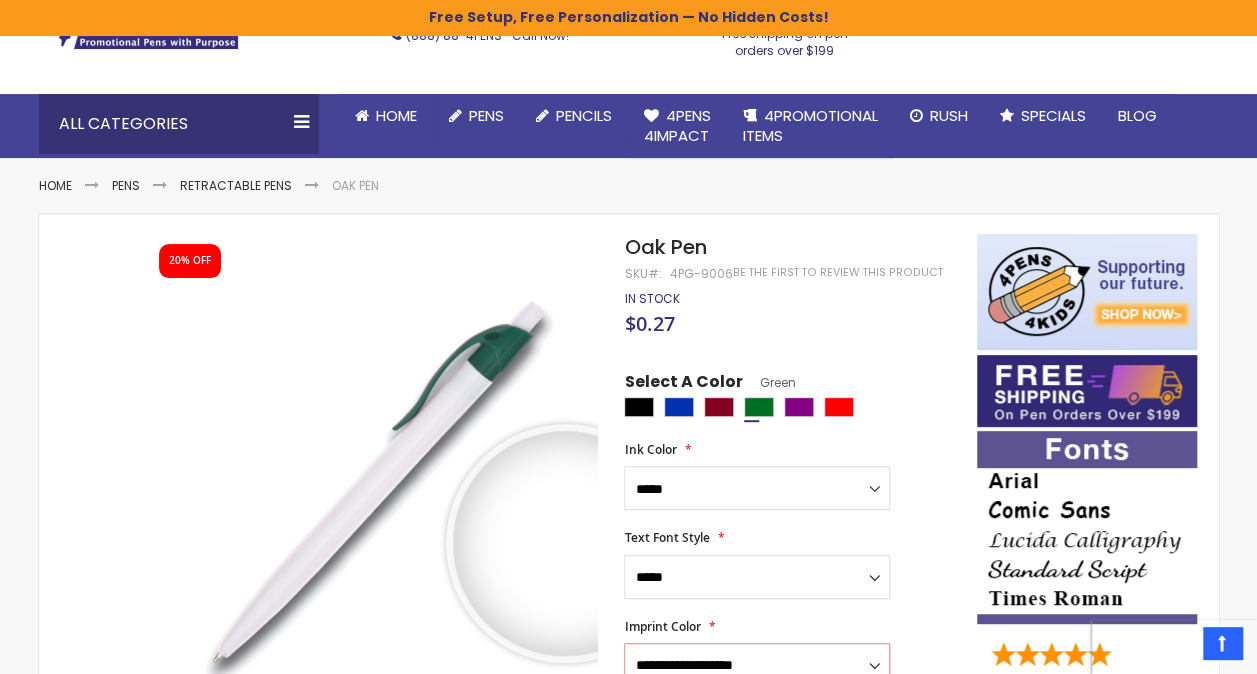 scroll, scrollTop: 136, scrollLeft: 0, axis: vertical 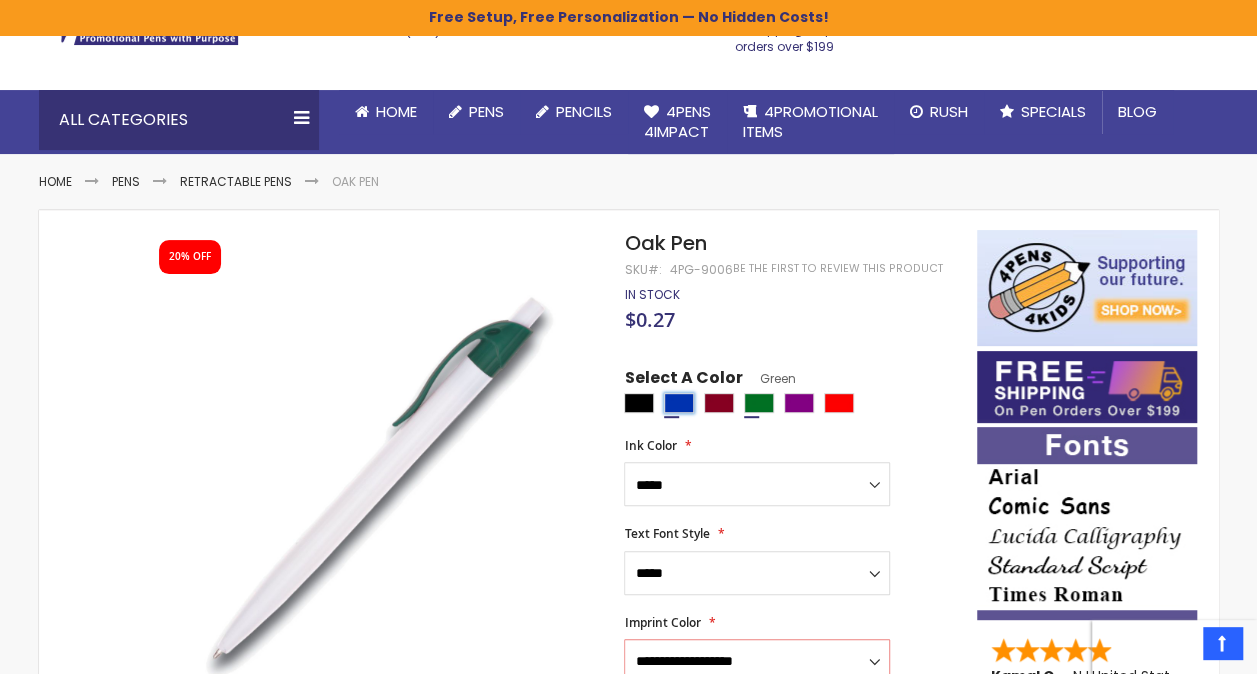 click at bounding box center (679, 403) 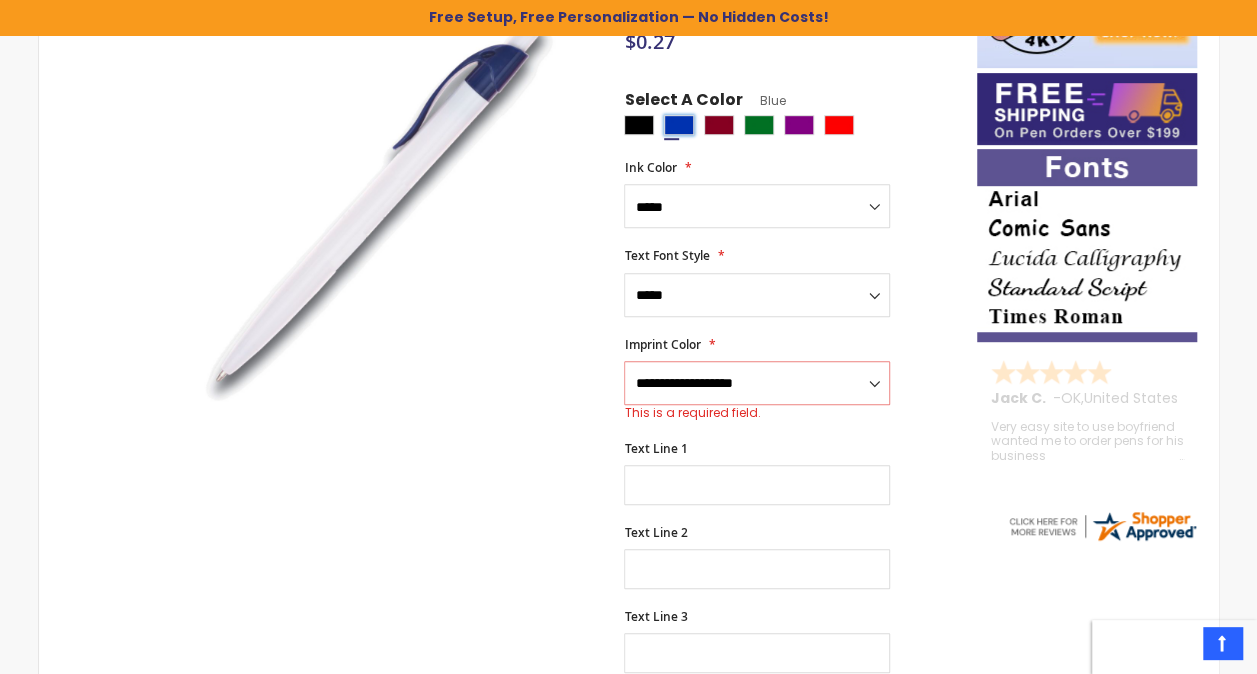 scroll, scrollTop: 536, scrollLeft: 0, axis: vertical 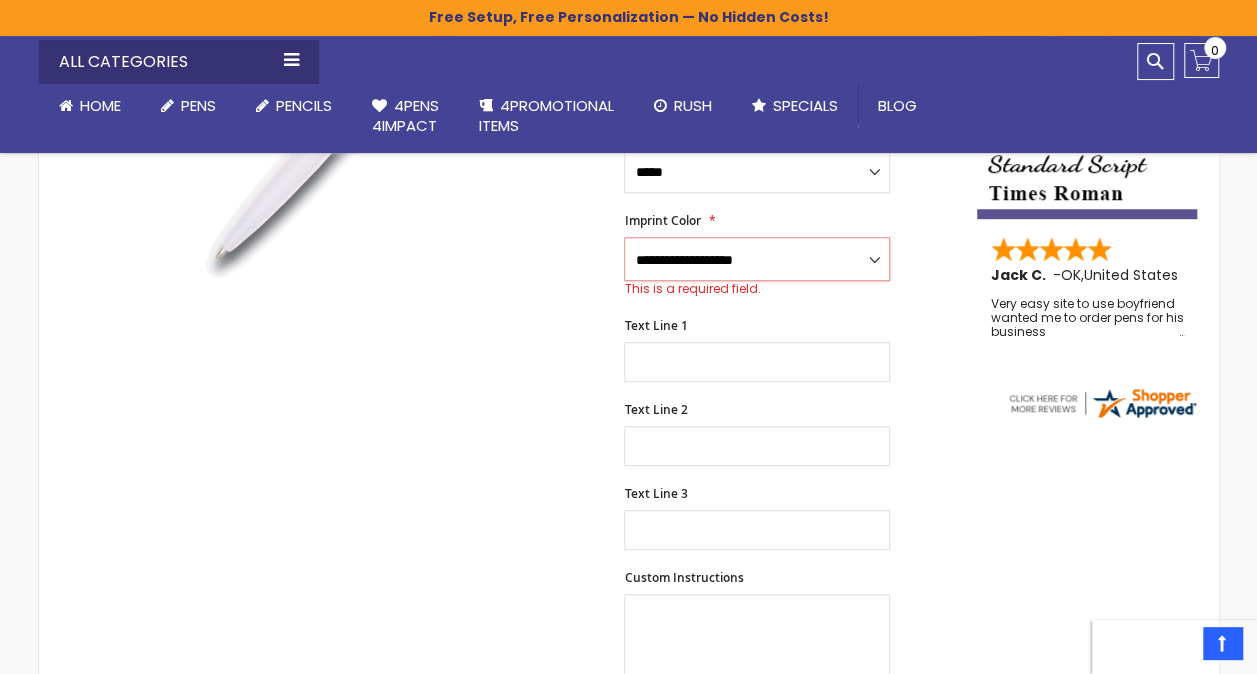 click on "**********" at bounding box center (757, 259) 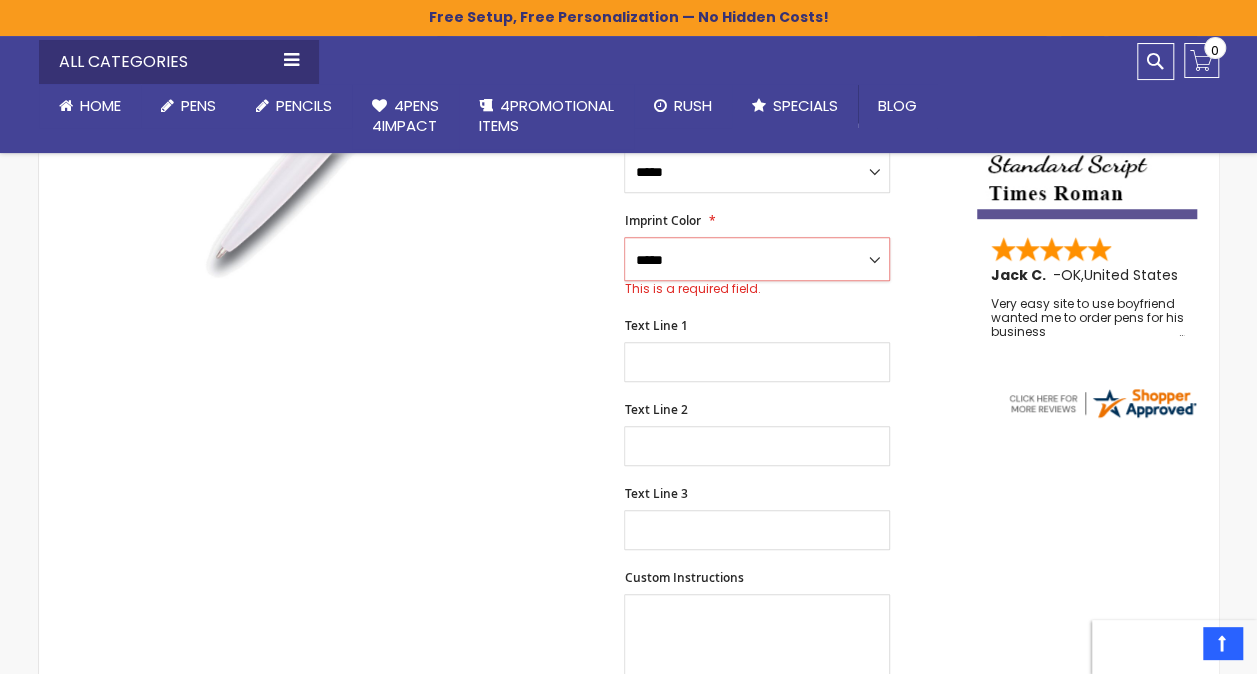 click on "**********" at bounding box center (757, 259) 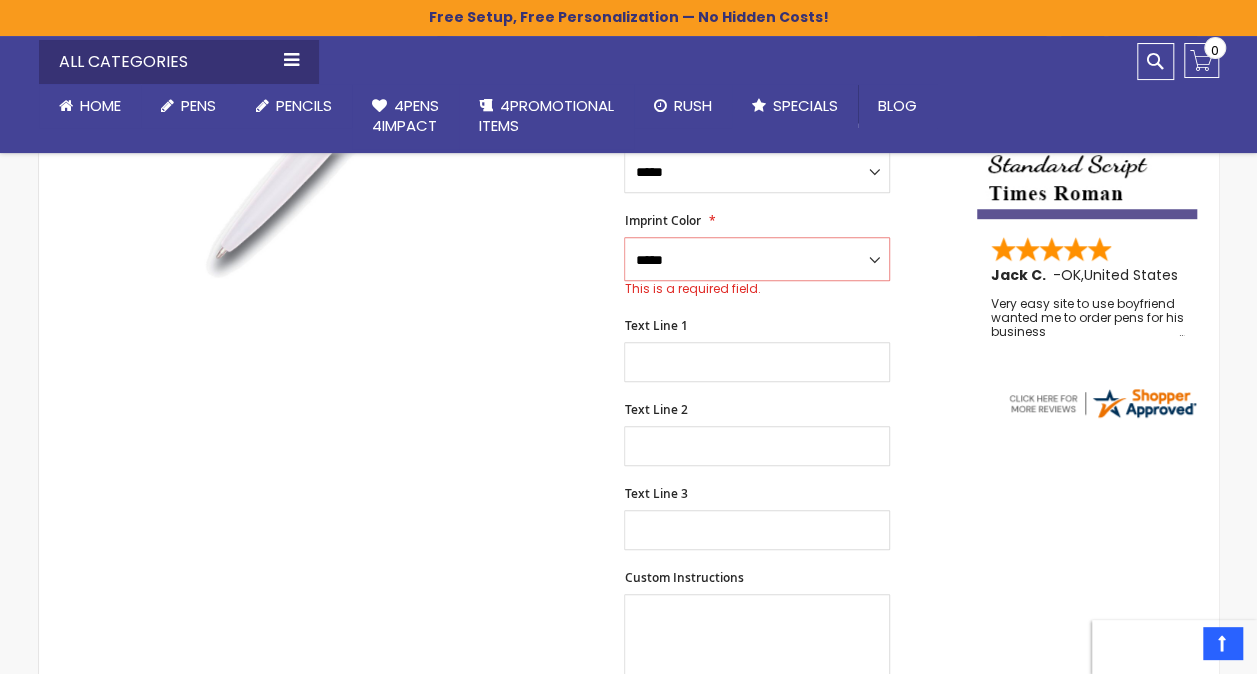 click on "Skip to the end of the images gallery
20% OFF
Skip to the beginning of the images gallery
Oak Pen
SKU
4PG-9006
Be the first to review this product
In stock
Only  %1  left" at bounding box center (508, 626) 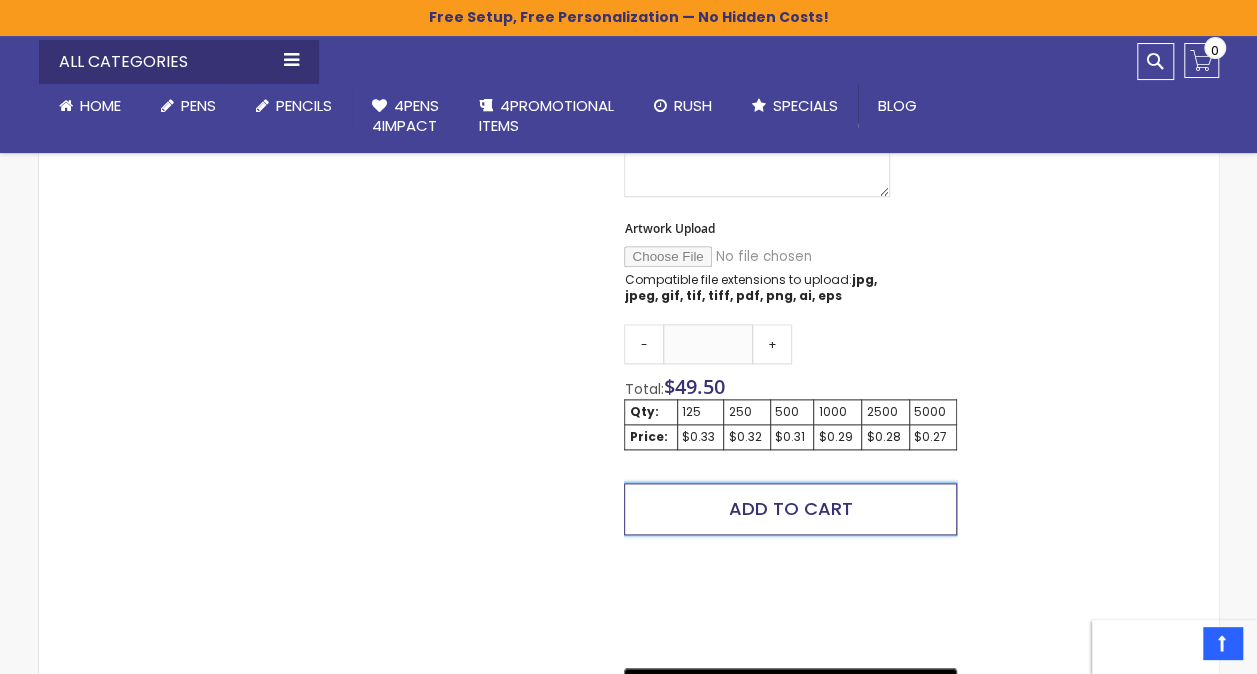 click on "Add to Cart" at bounding box center [790, 509] 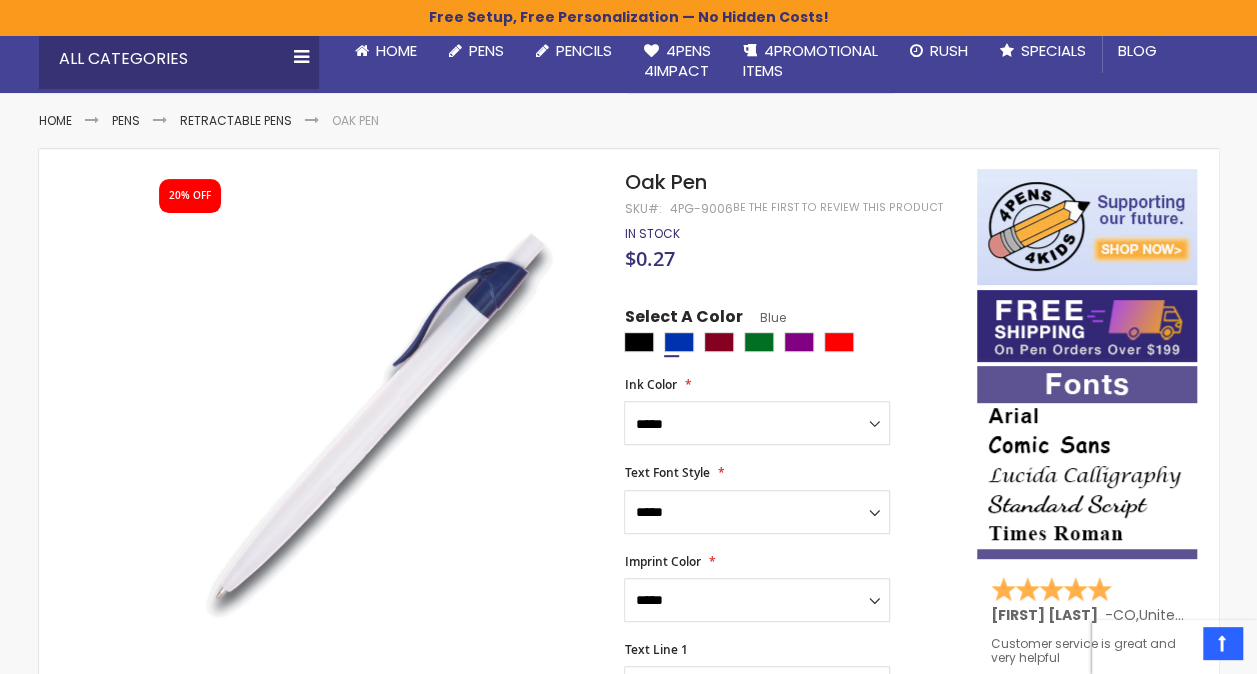 scroll, scrollTop: 81, scrollLeft: 0, axis: vertical 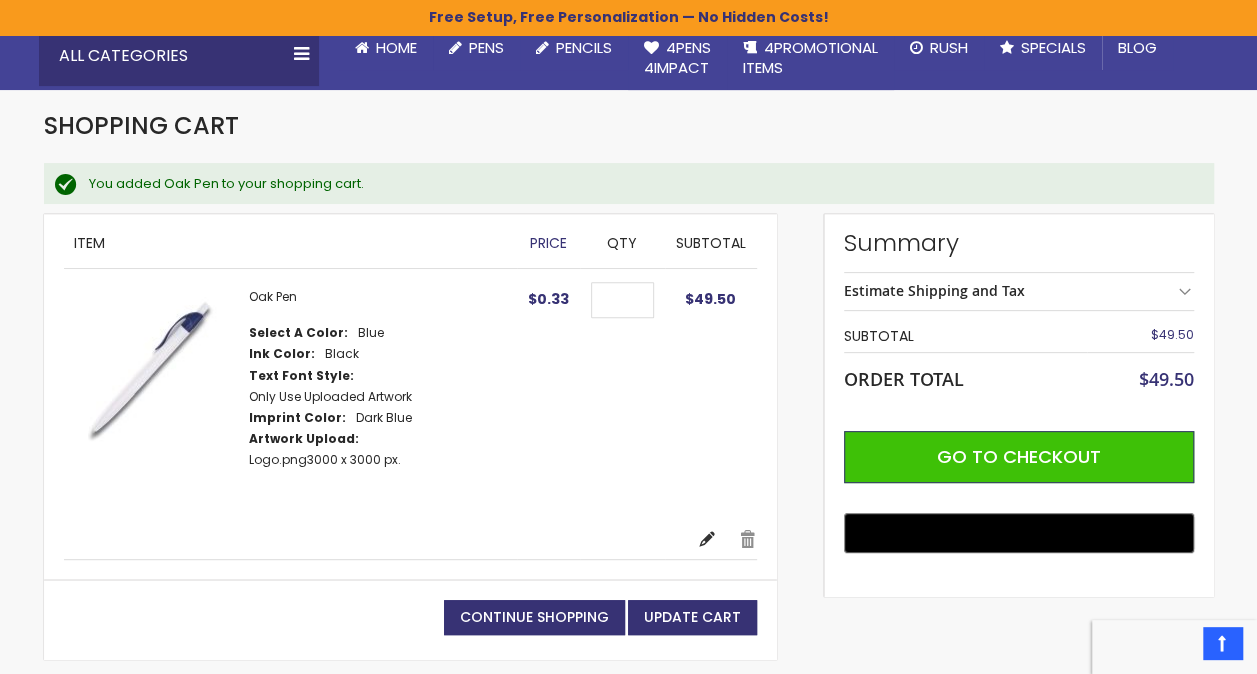 click on "Edit" at bounding box center (707, 539) 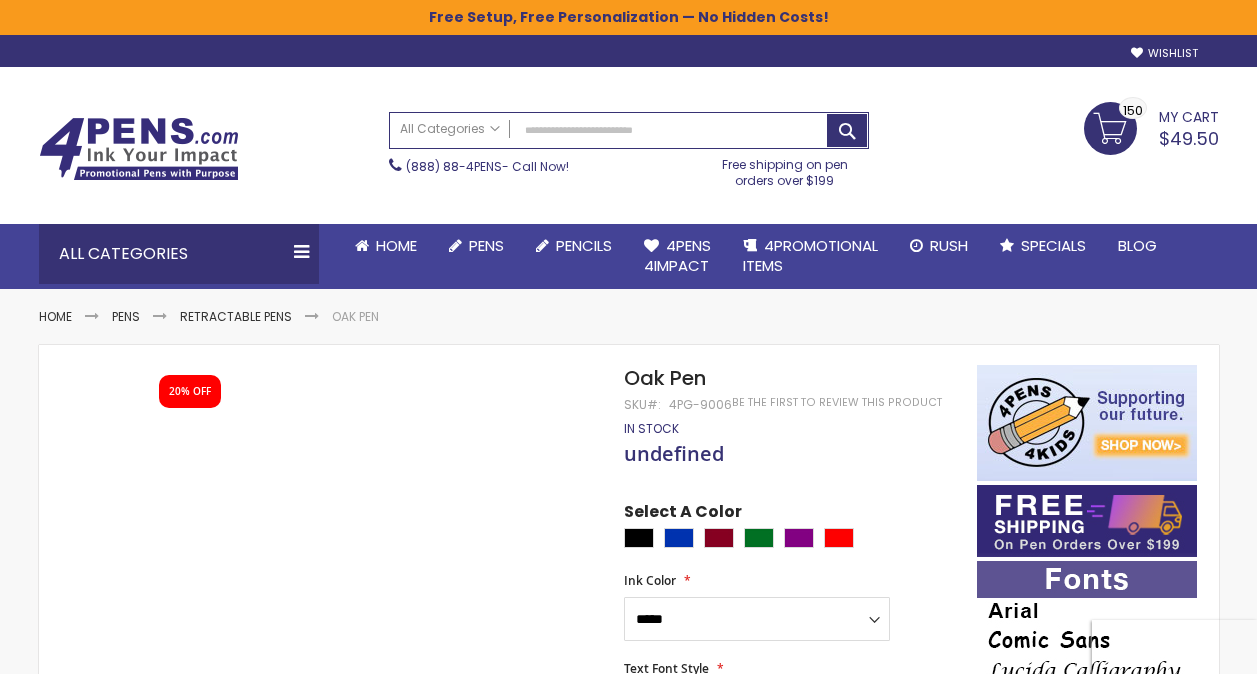 scroll, scrollTop: 0, scrollLeft: 0, axis: both 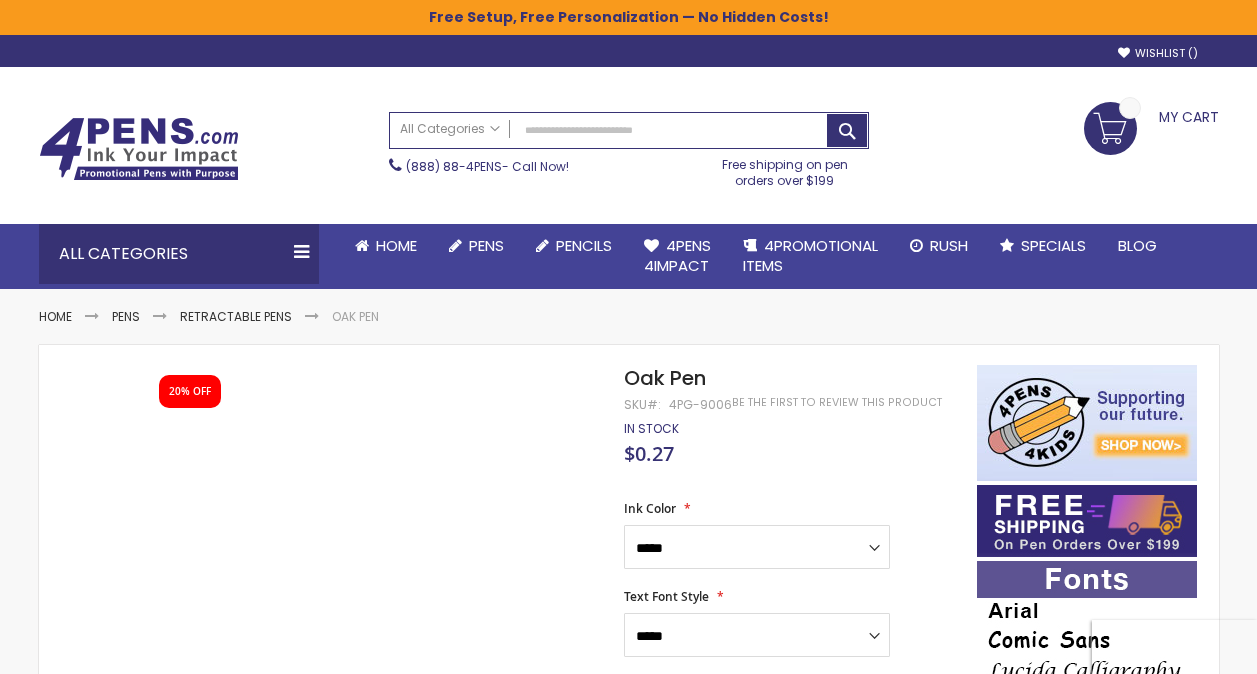 select on "****" 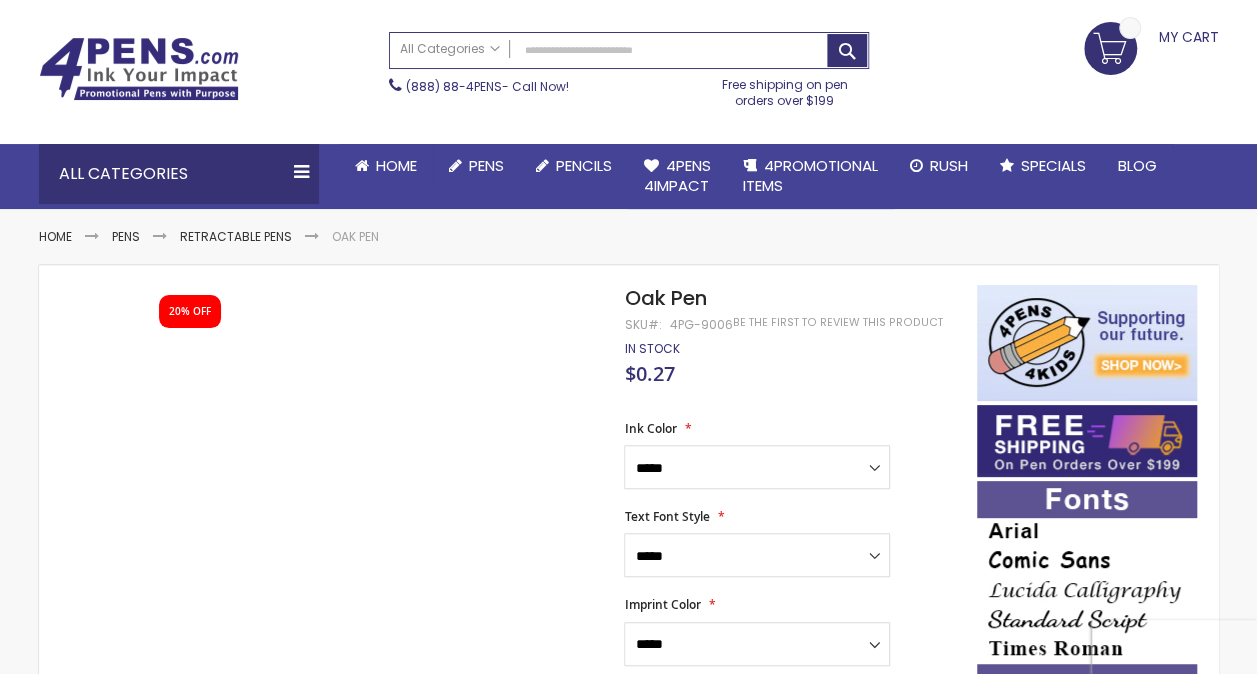 scroll, scrollTop: 80, scrollLeft: 0, axis: vertical 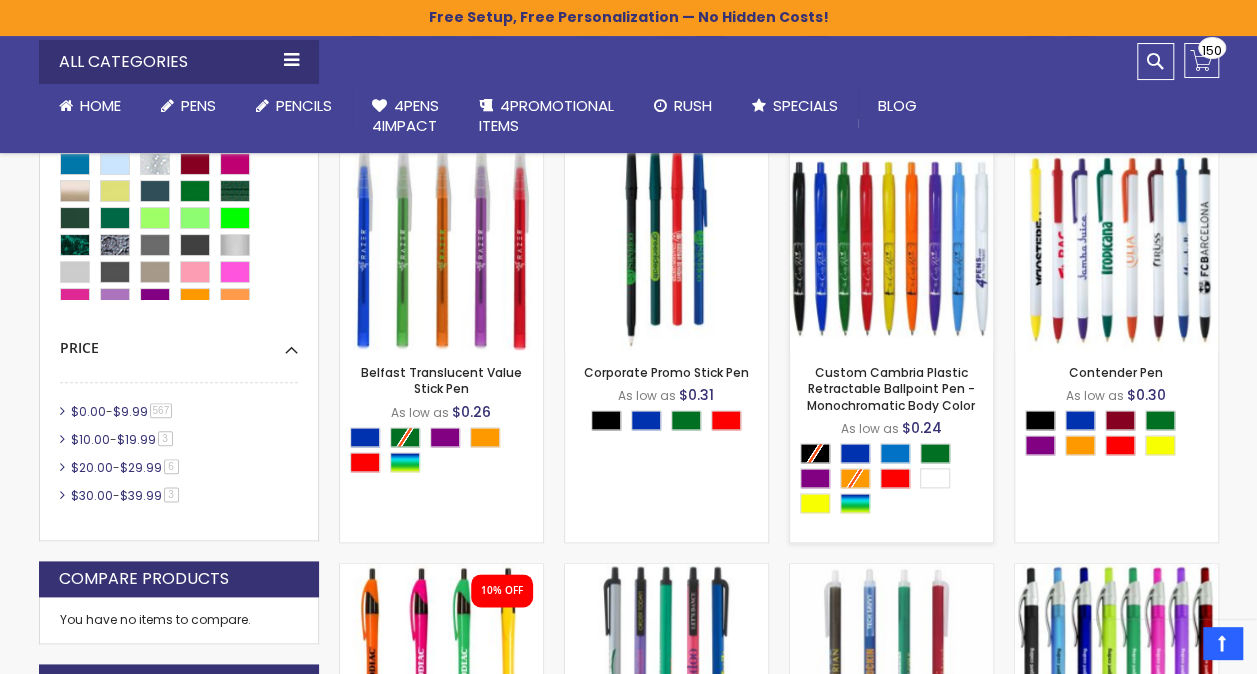 click at bounding box center [891, 248] 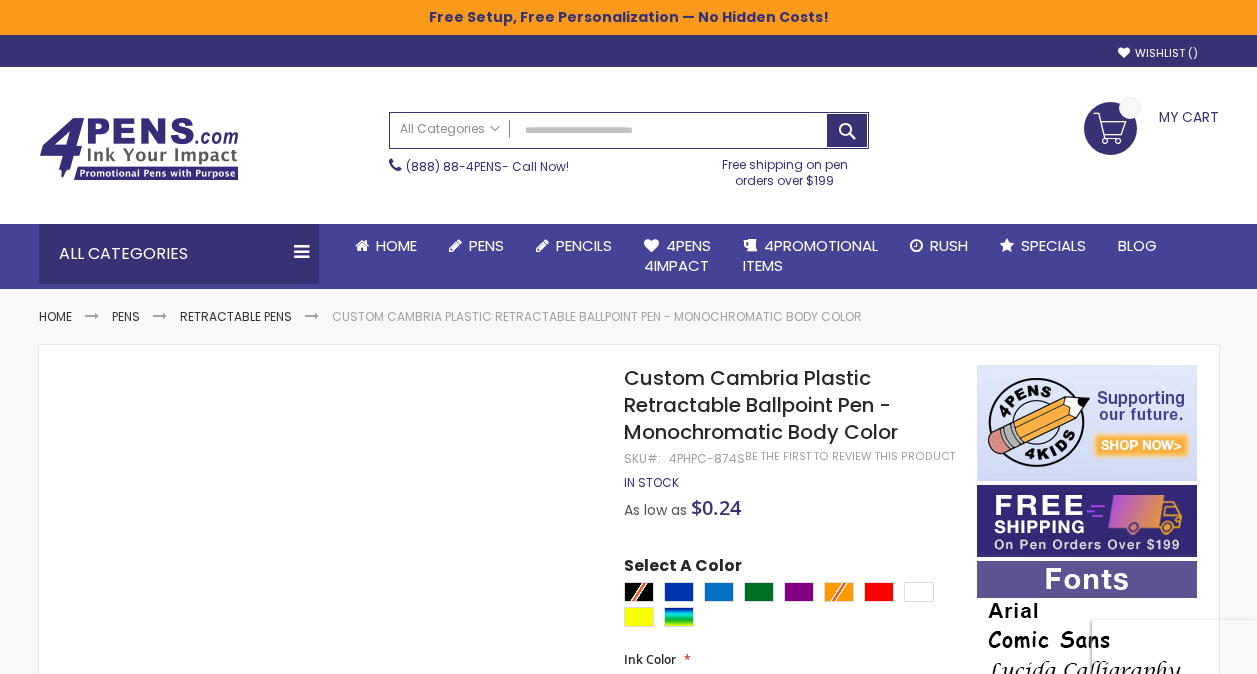 scroll, scrollTop: 0, scrollLeft: 0, axis: both 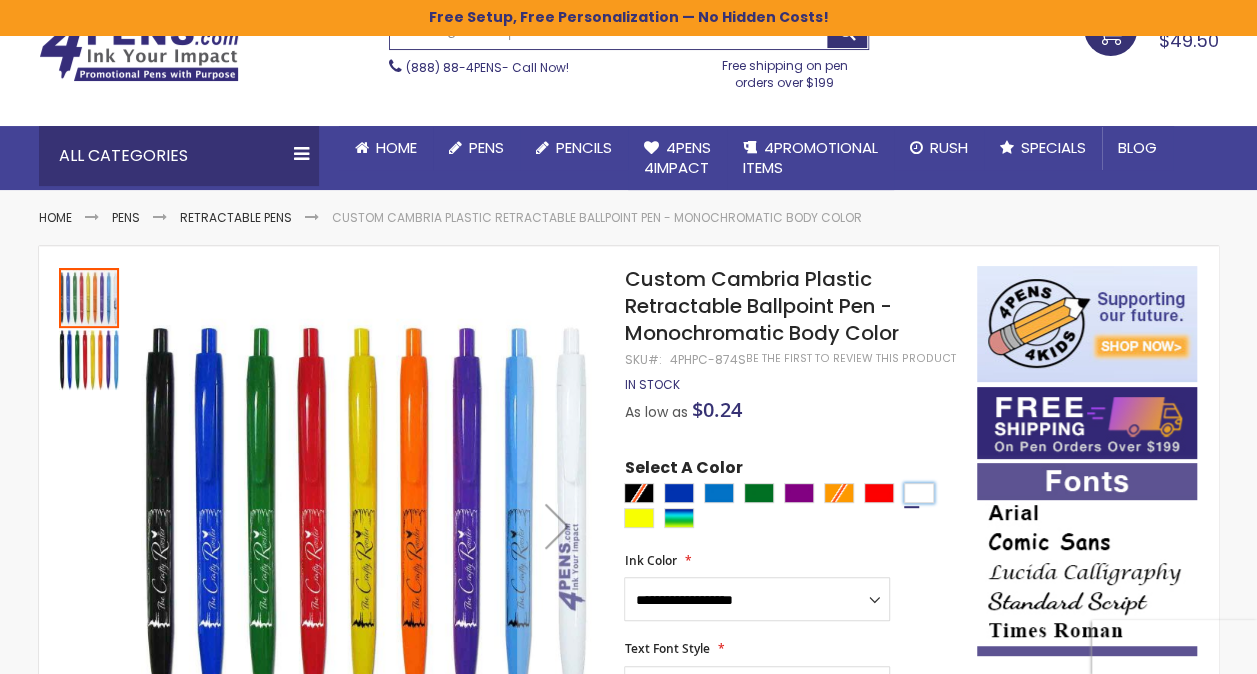 click at bounding box center (919, 493) 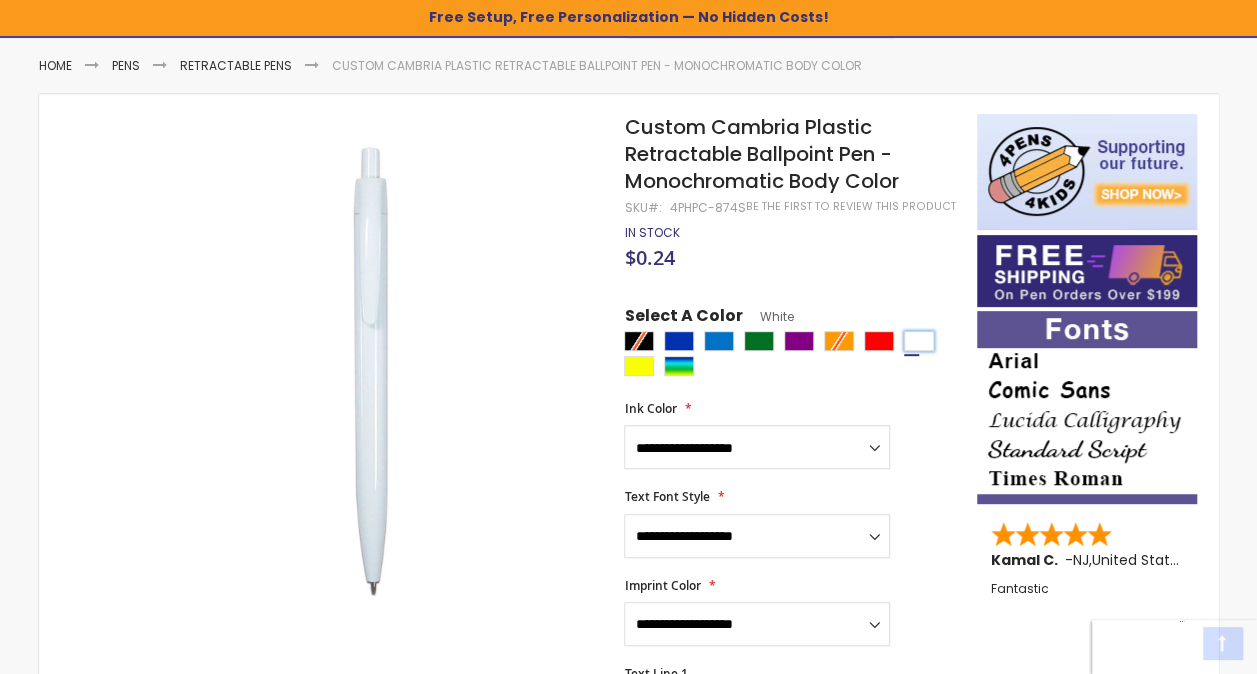 scroll, scrollTop: 300, scrollLeft: 0, axis: vertical 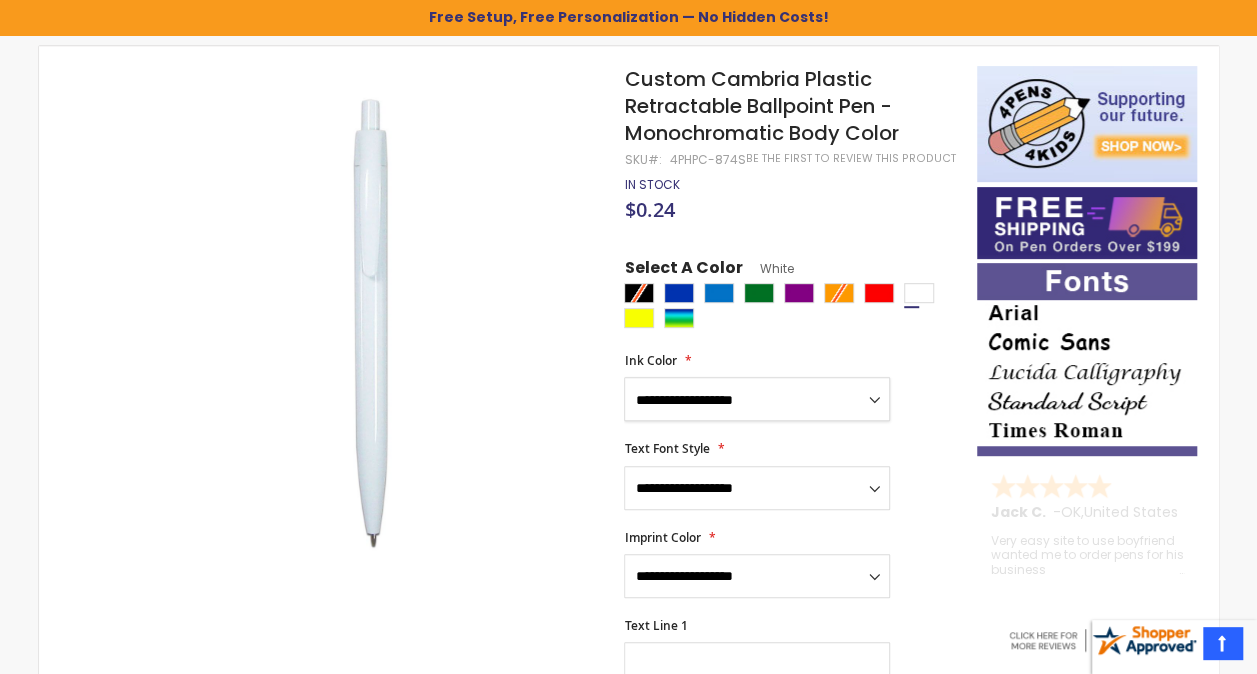 click on "**********" at bounding box center [757, 399] 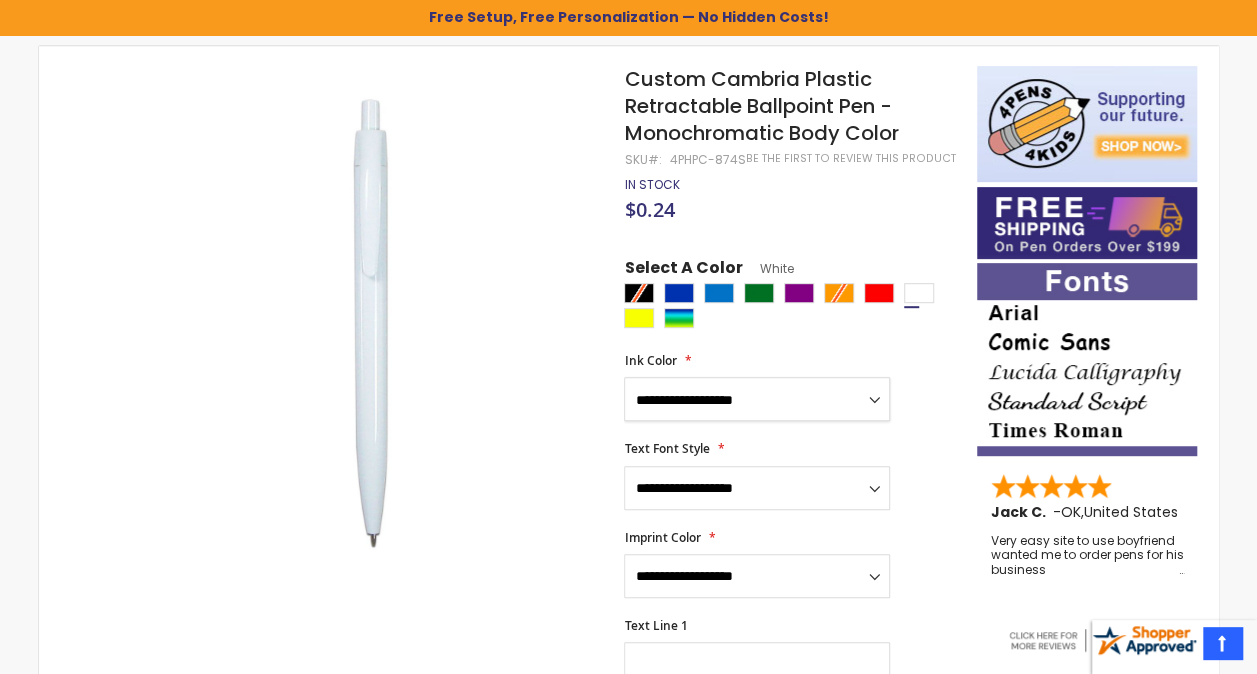 select on "*****" 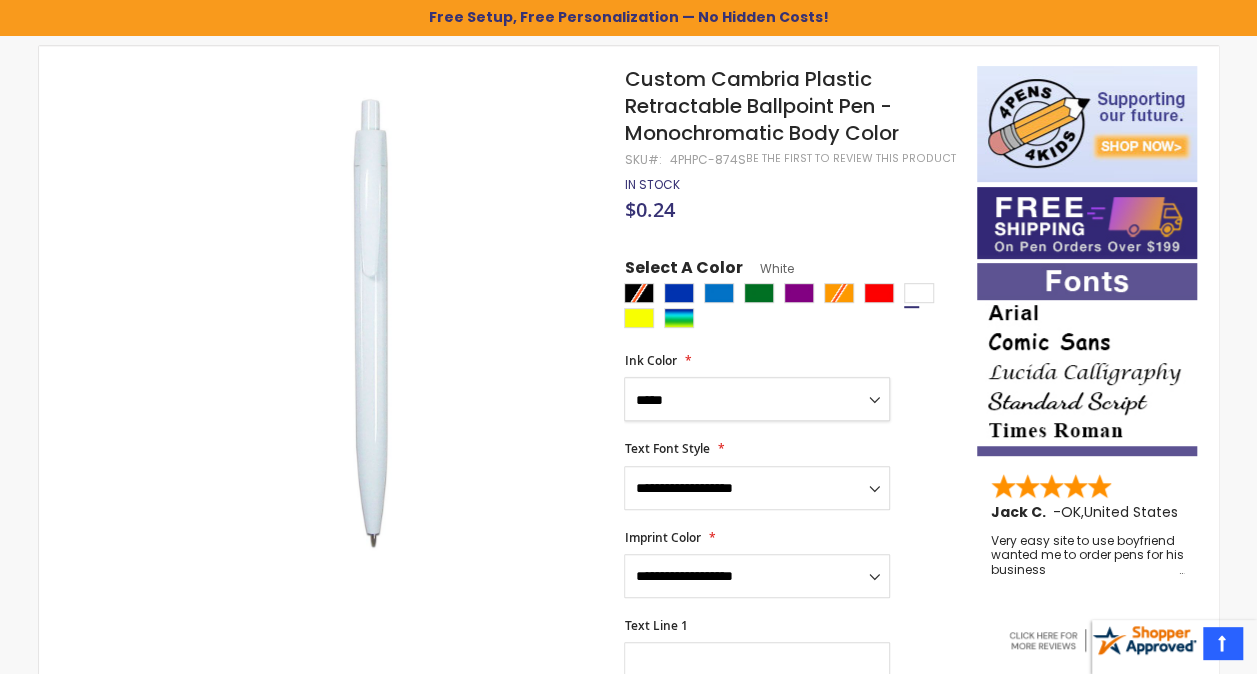 click on "**********" at bounding box center (757, 399) 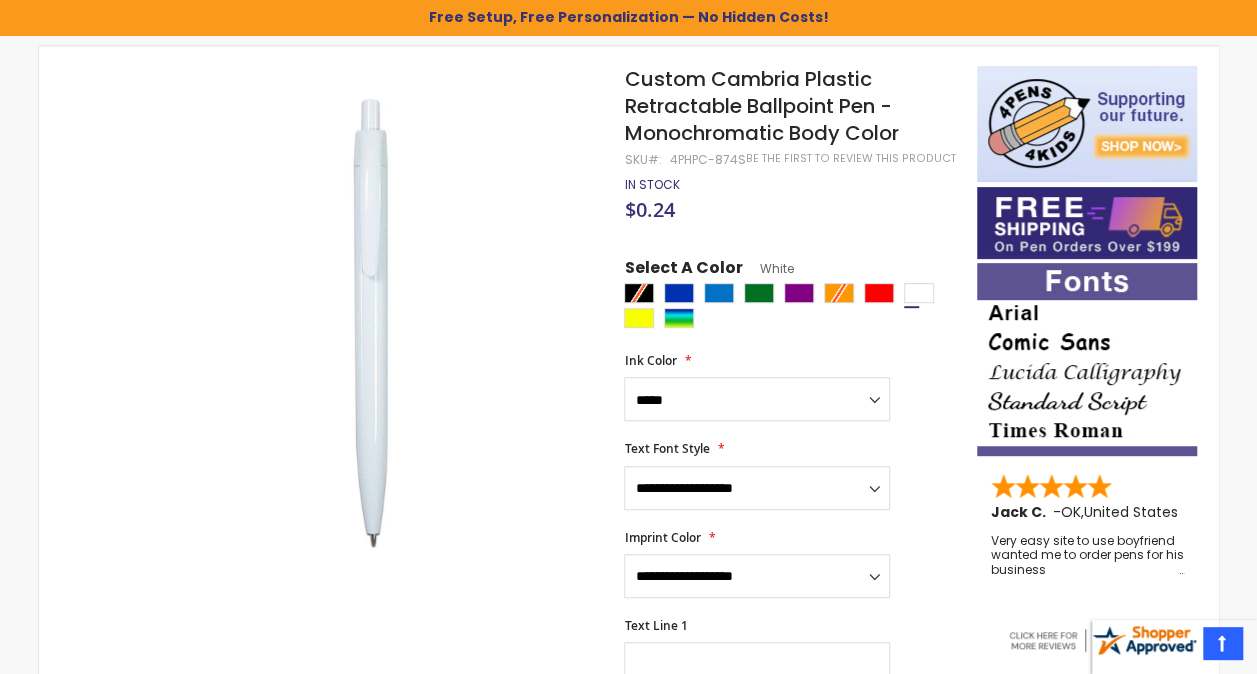 click on "Text Font Style" at bounding box center (674, 449) 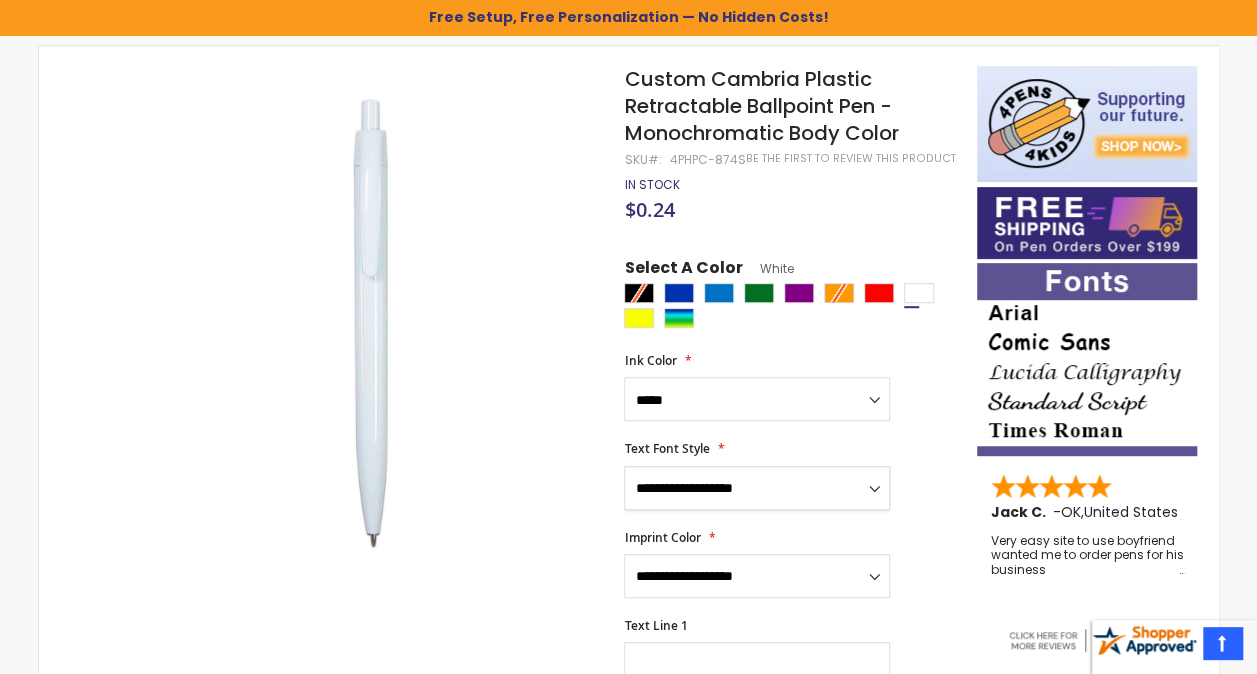 click on "**********" at bounding box center [757, 488] 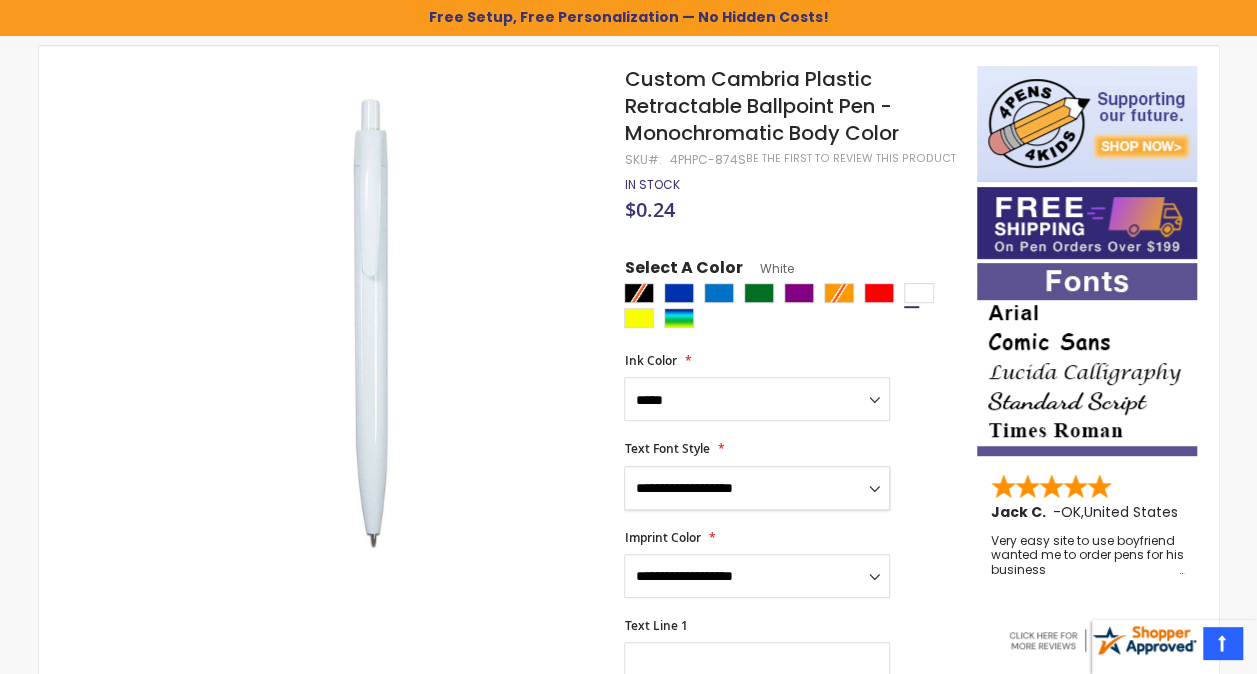 select on "*****" 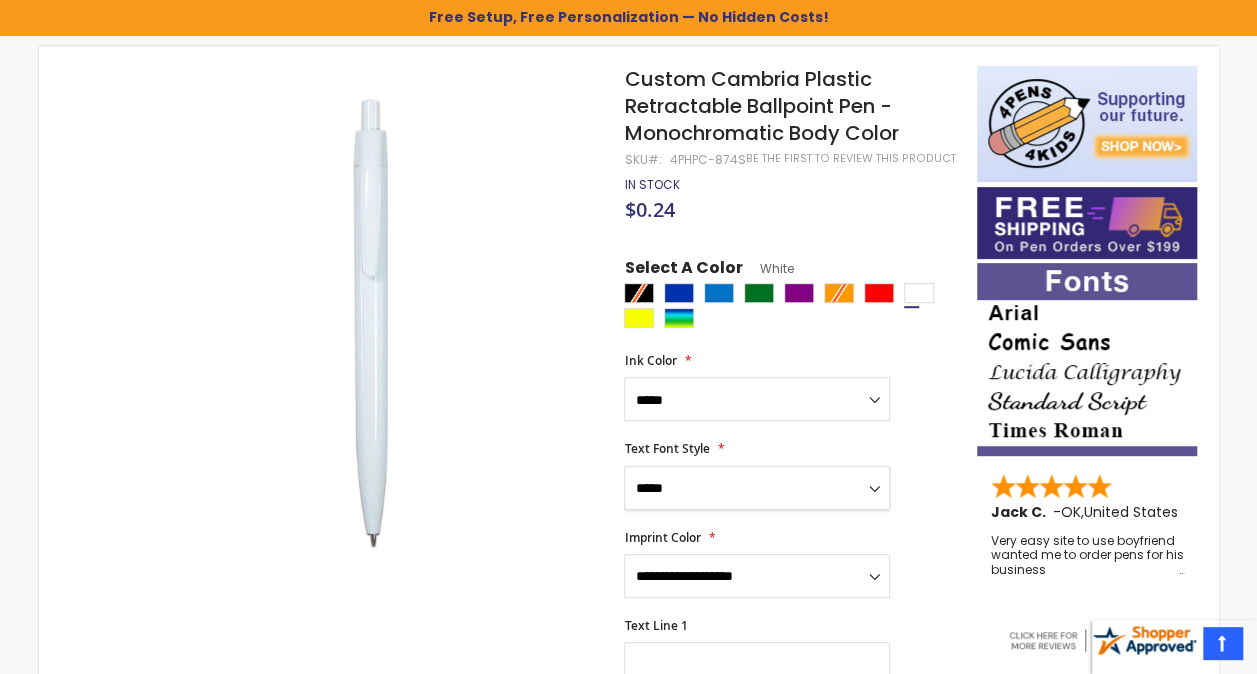 click on "**********" at bounding box center [757, 488] 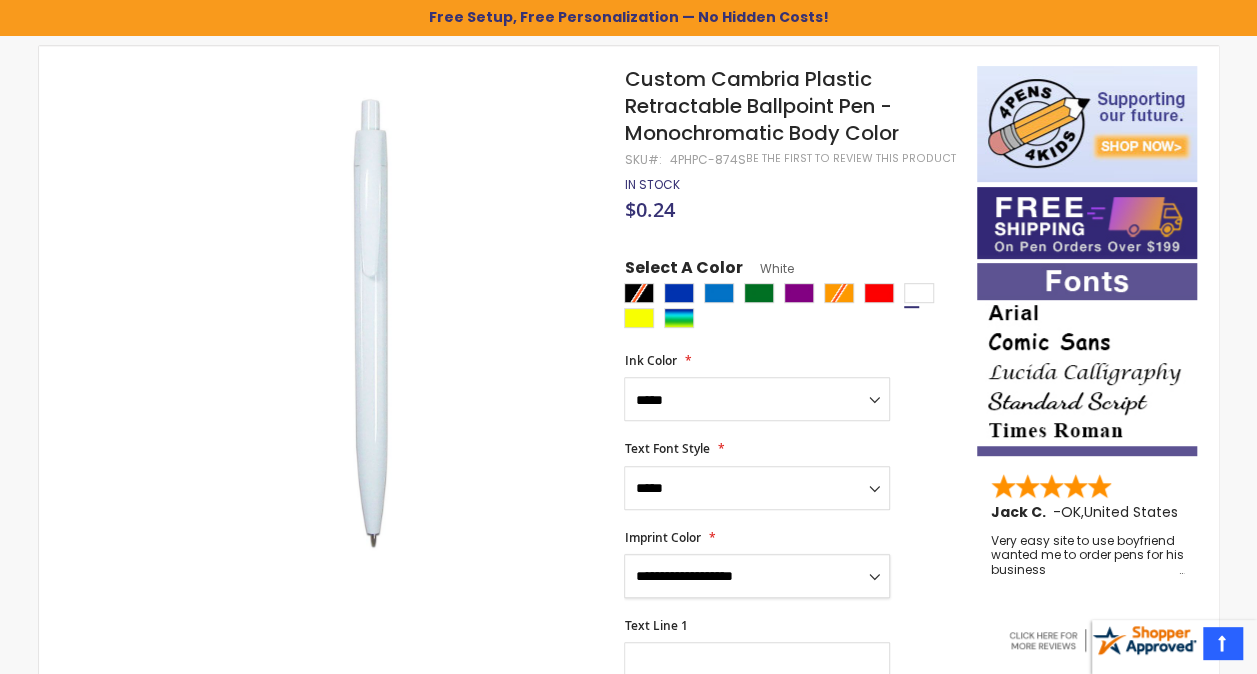 click on "**********" at bounding box center [757, 576] 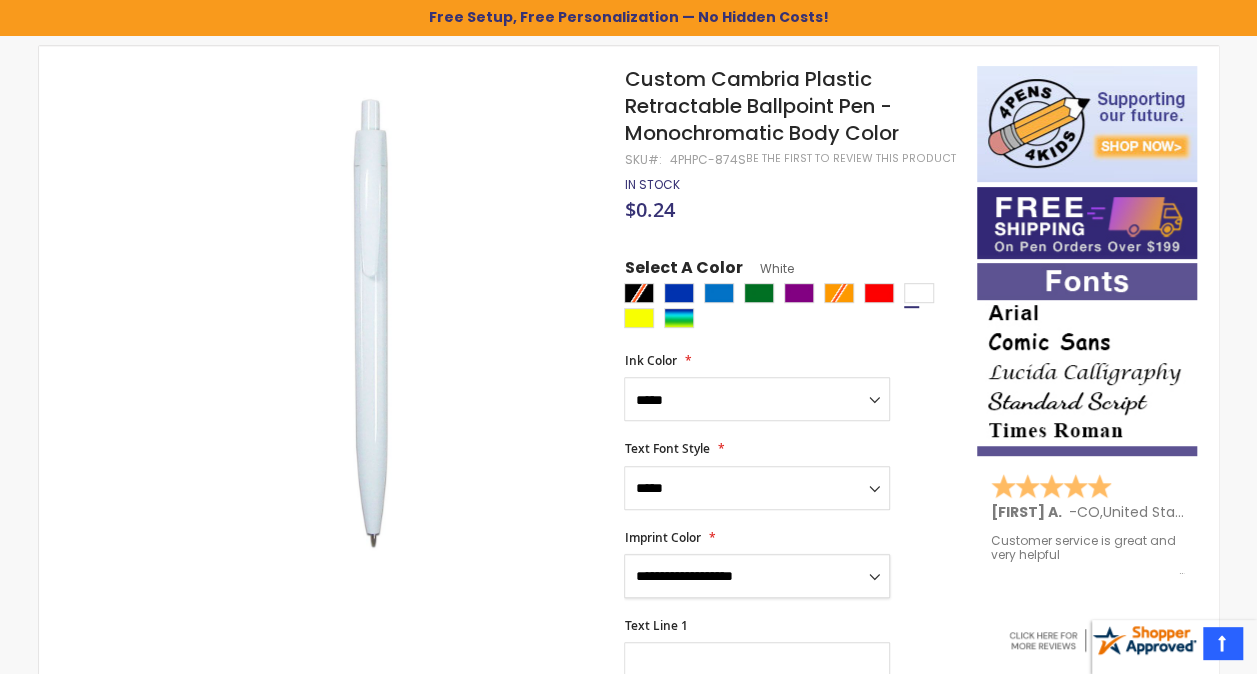 select on "*****" 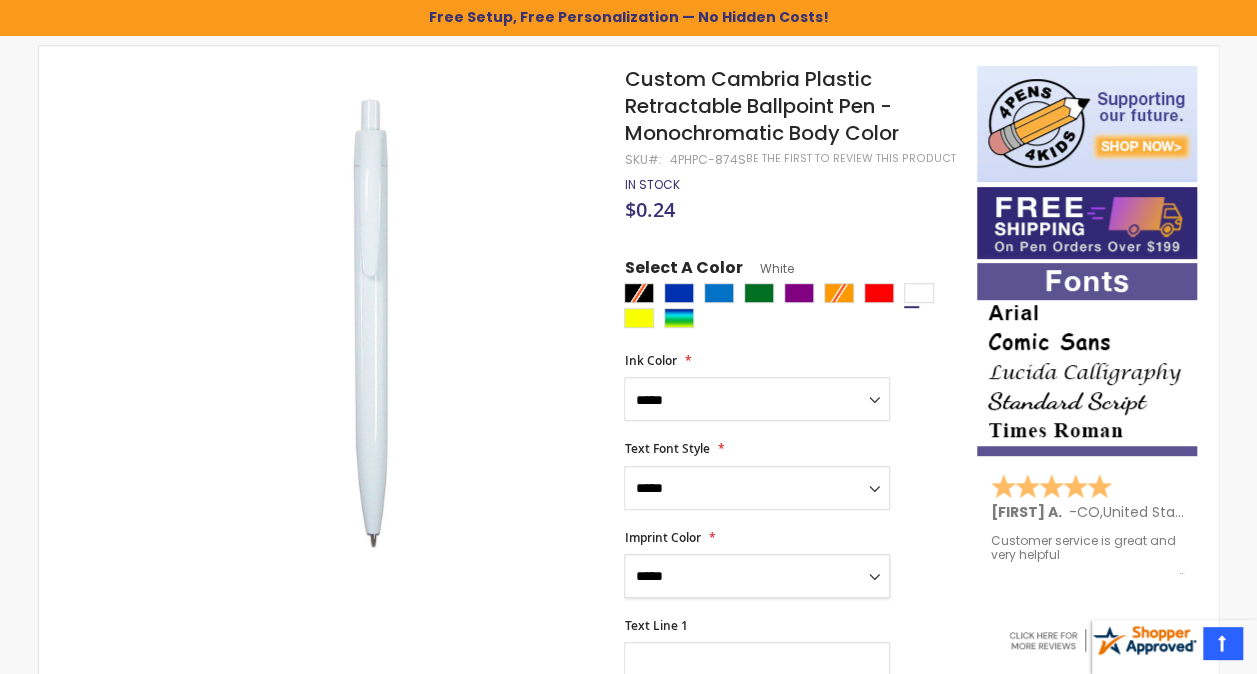 click on "**********" at bounding box center [757, 576] 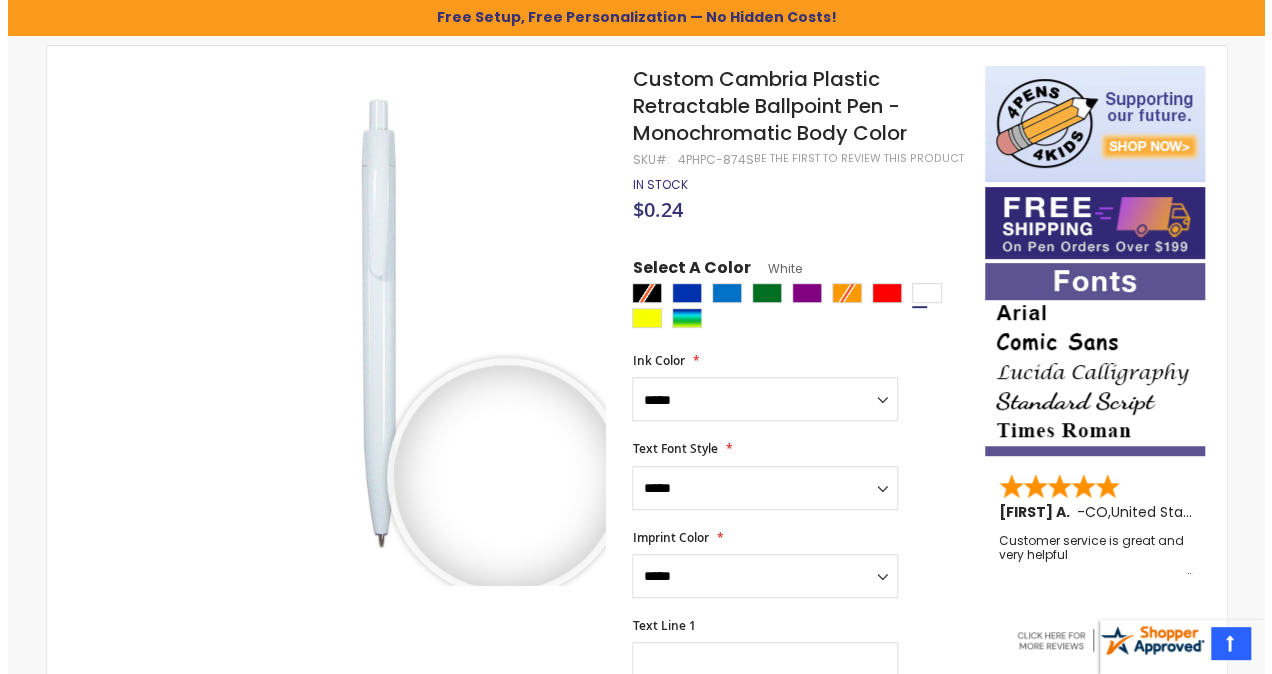 scroll, scrollTop: 0, scrollLeft: 0, axis: both 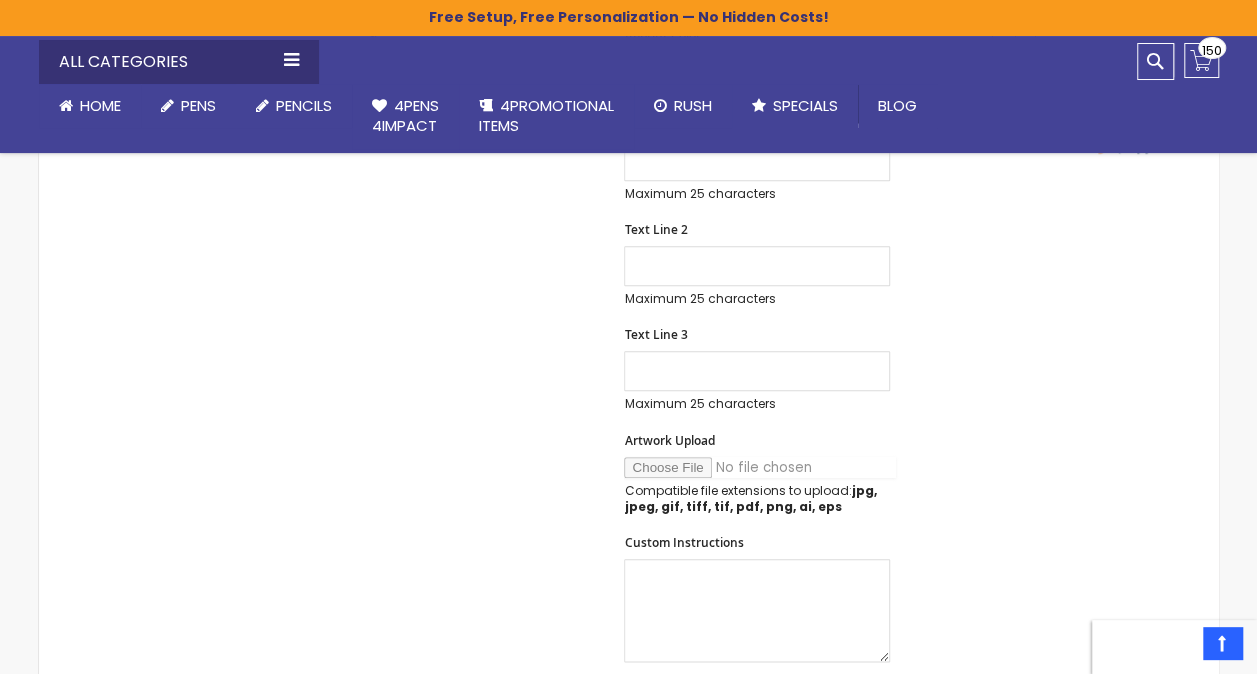 click on "Artwork Upload" at bounding box center [760, 467] 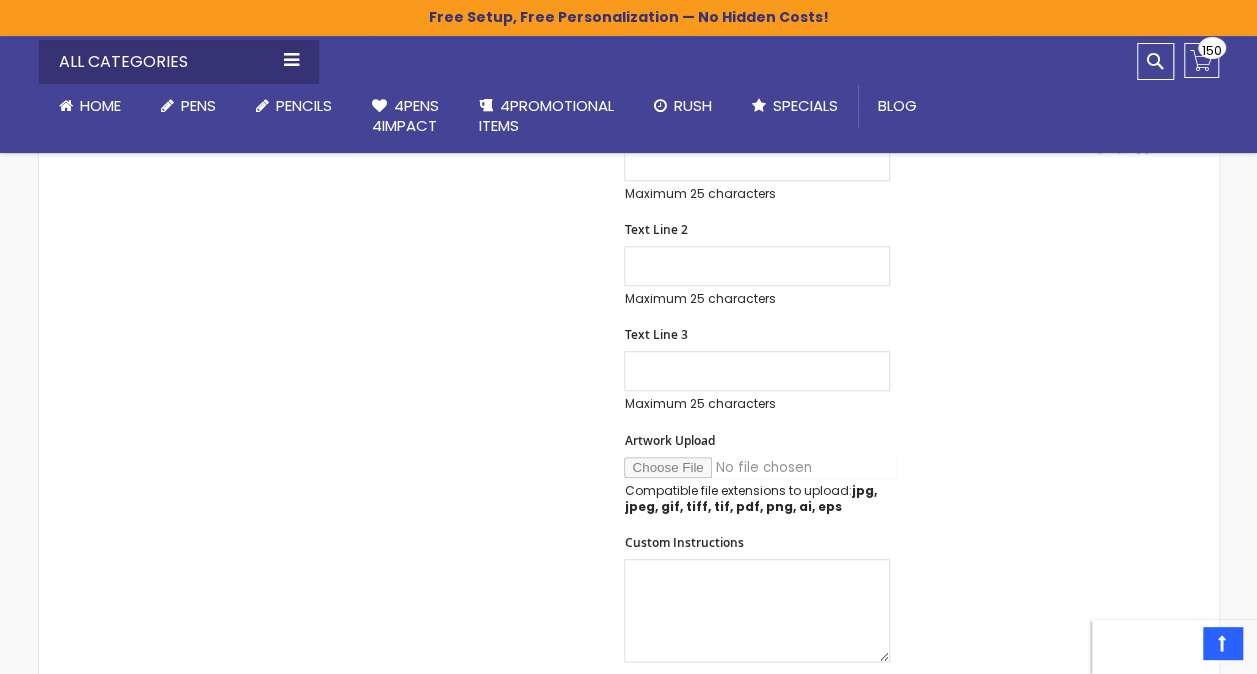 type on "**********" 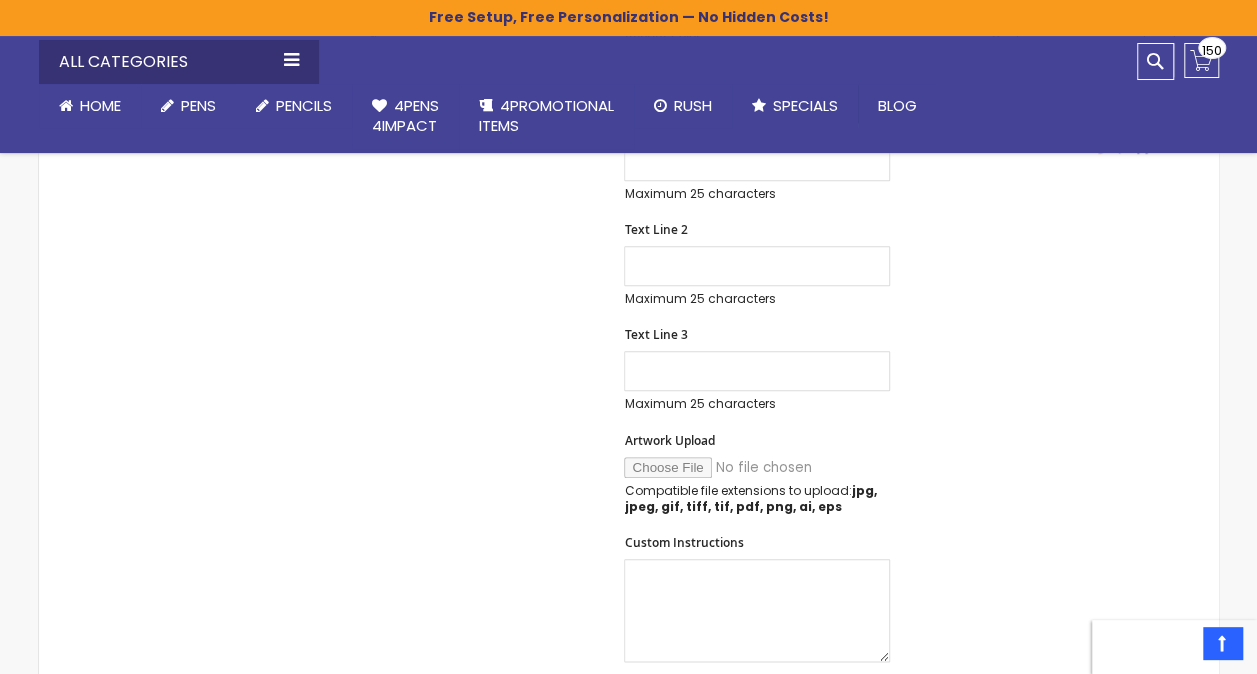 drag, startPoint x: 1116, startPoint y: 462, endPoint x: 1106, endPoint y: 456, distance: 11.661903 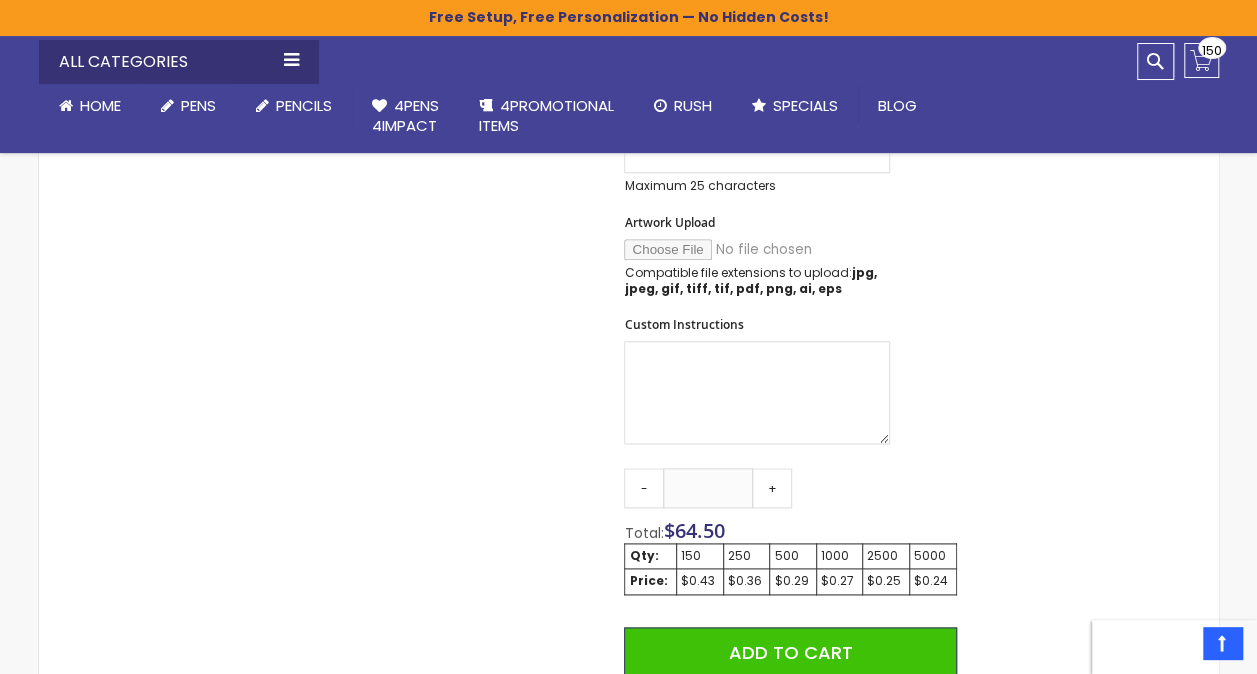 scroll, scrollTop: 1100, scrollLeft: 0, axis: vertical 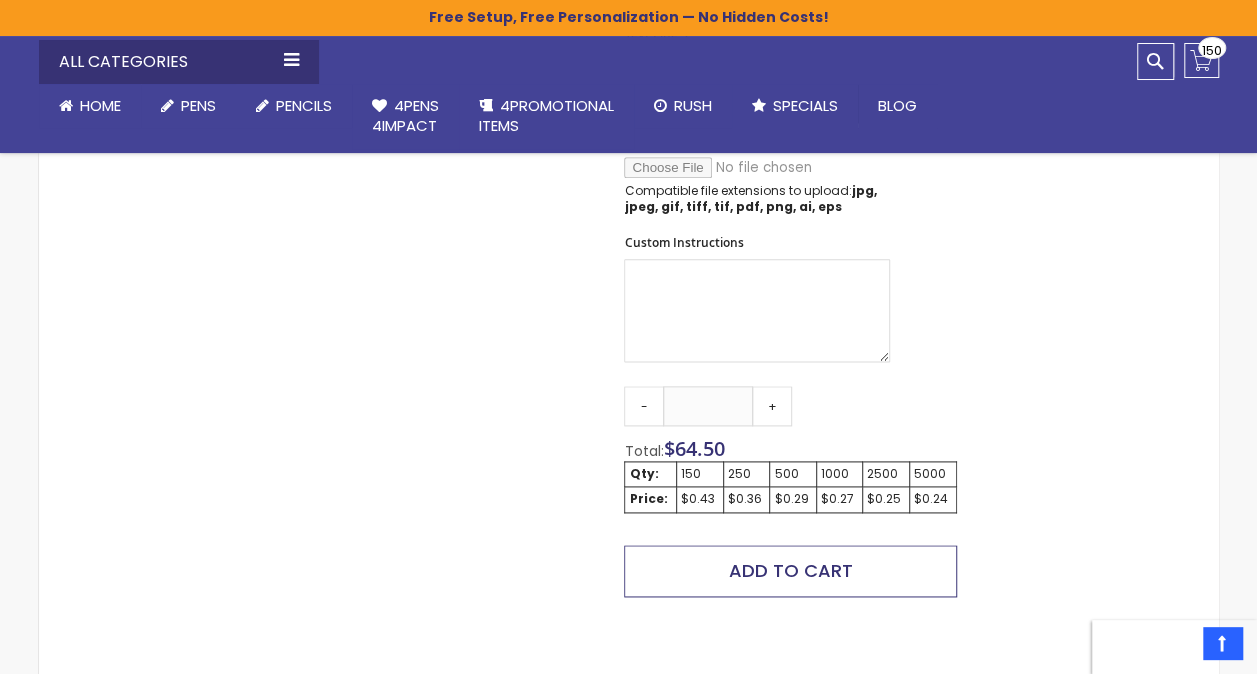 click on "Add to Cart" at bounding box center [791, 570] 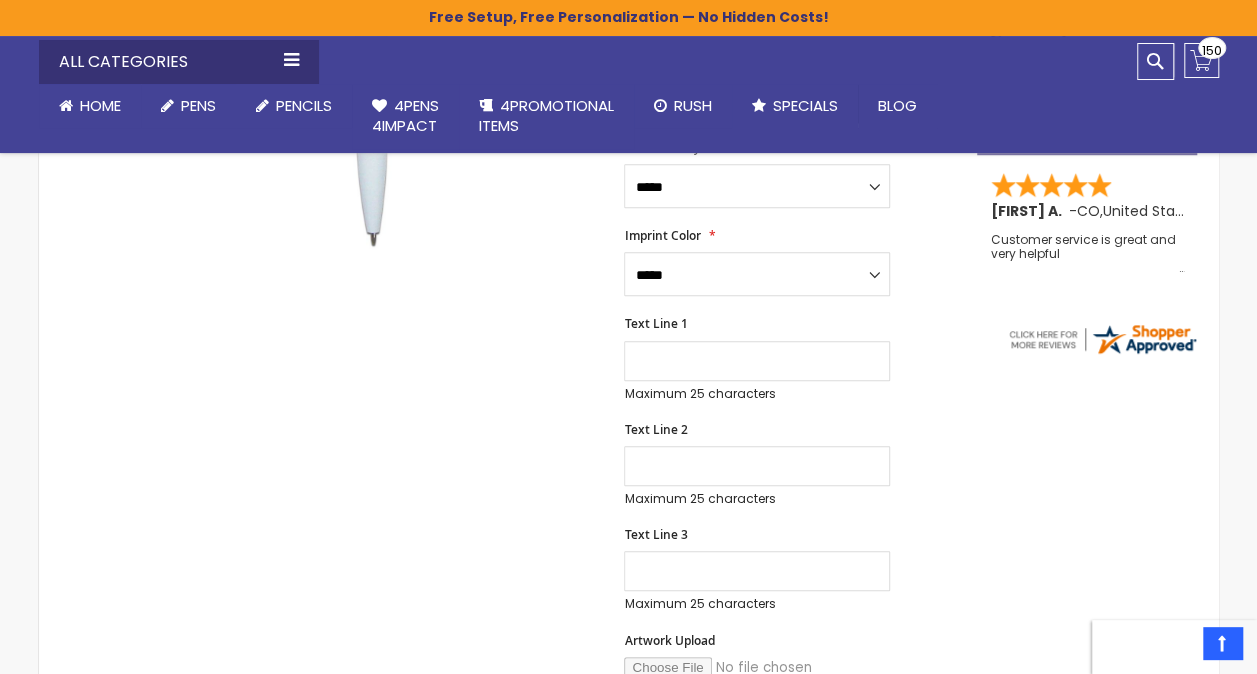 scroll, scrollTop: 535, scrollLeft: 0, axis: vertical 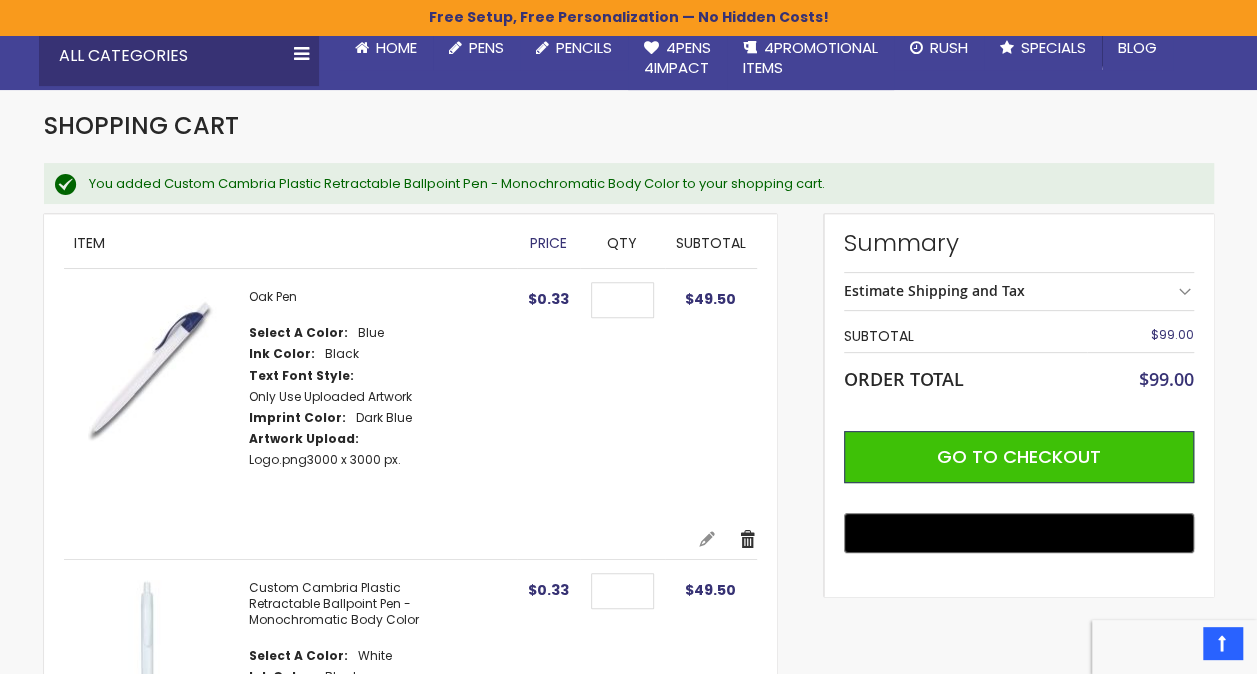 click on "Remove" at bounding box center [748, 539] 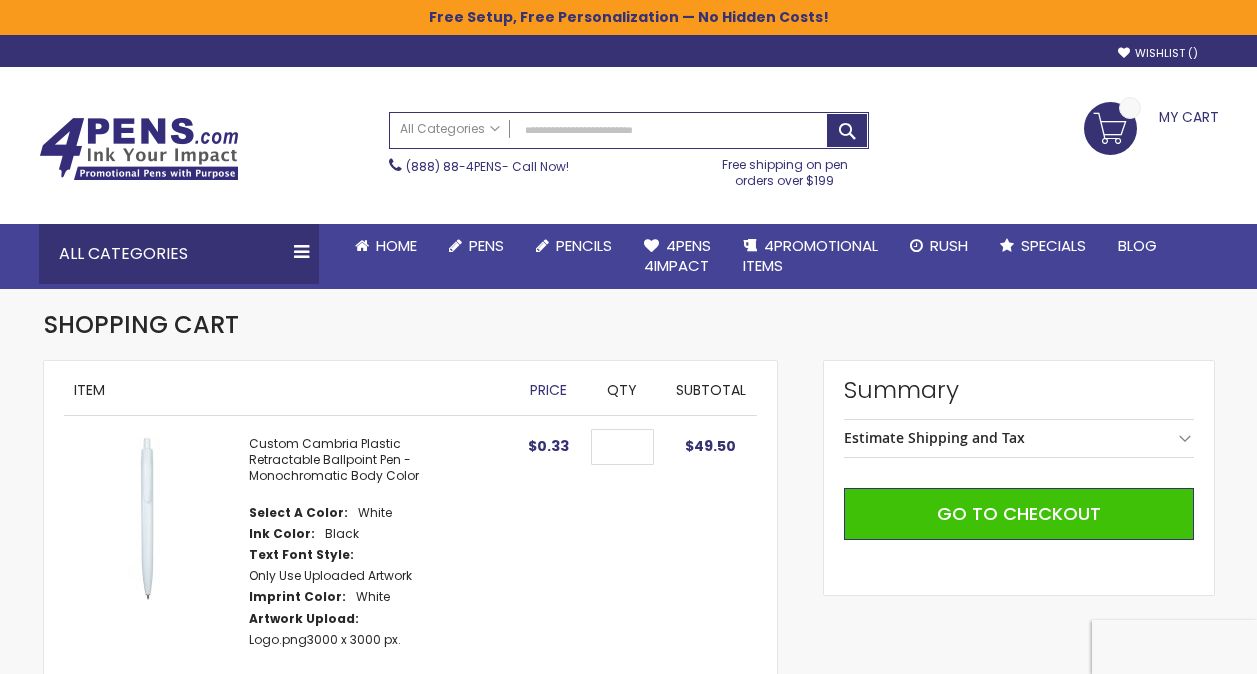 scroll, scrollTop: 0, scrollLeft: 0, axis: both 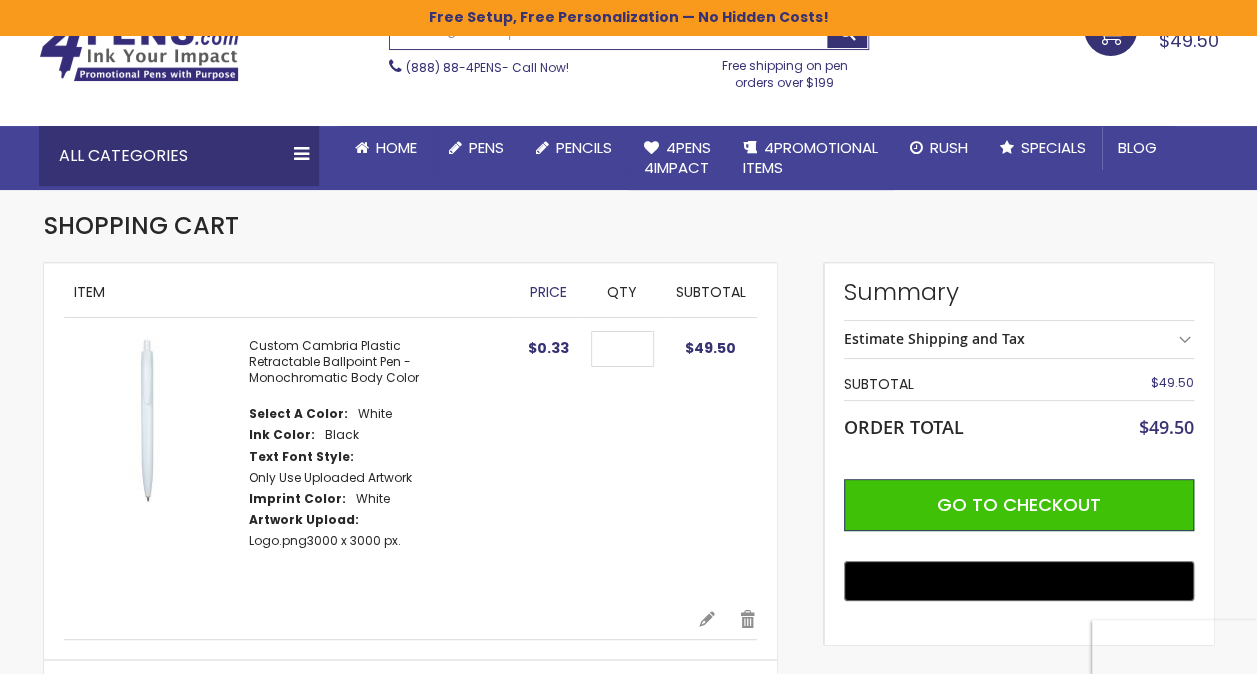 click at bounding box center (139, 50) 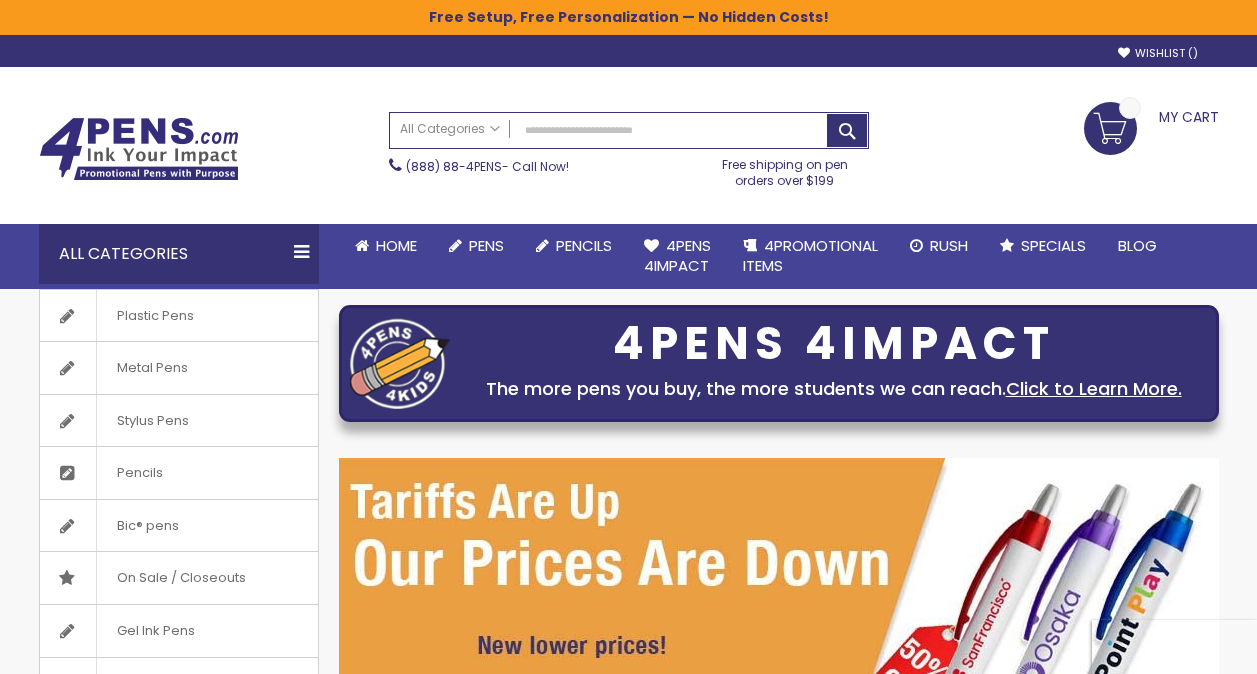 scroll, scrollTop: 0, scrollLeft: 0, axis: both 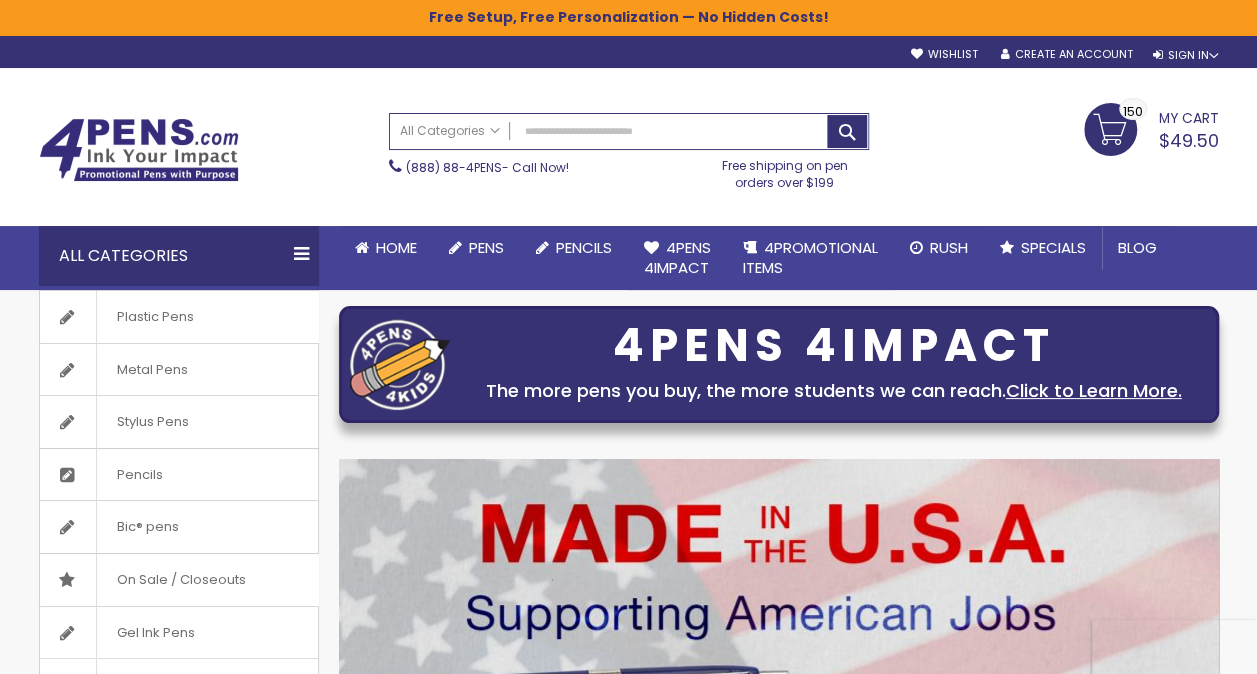 click on "All Categories" at bounding box center [179, 256] 